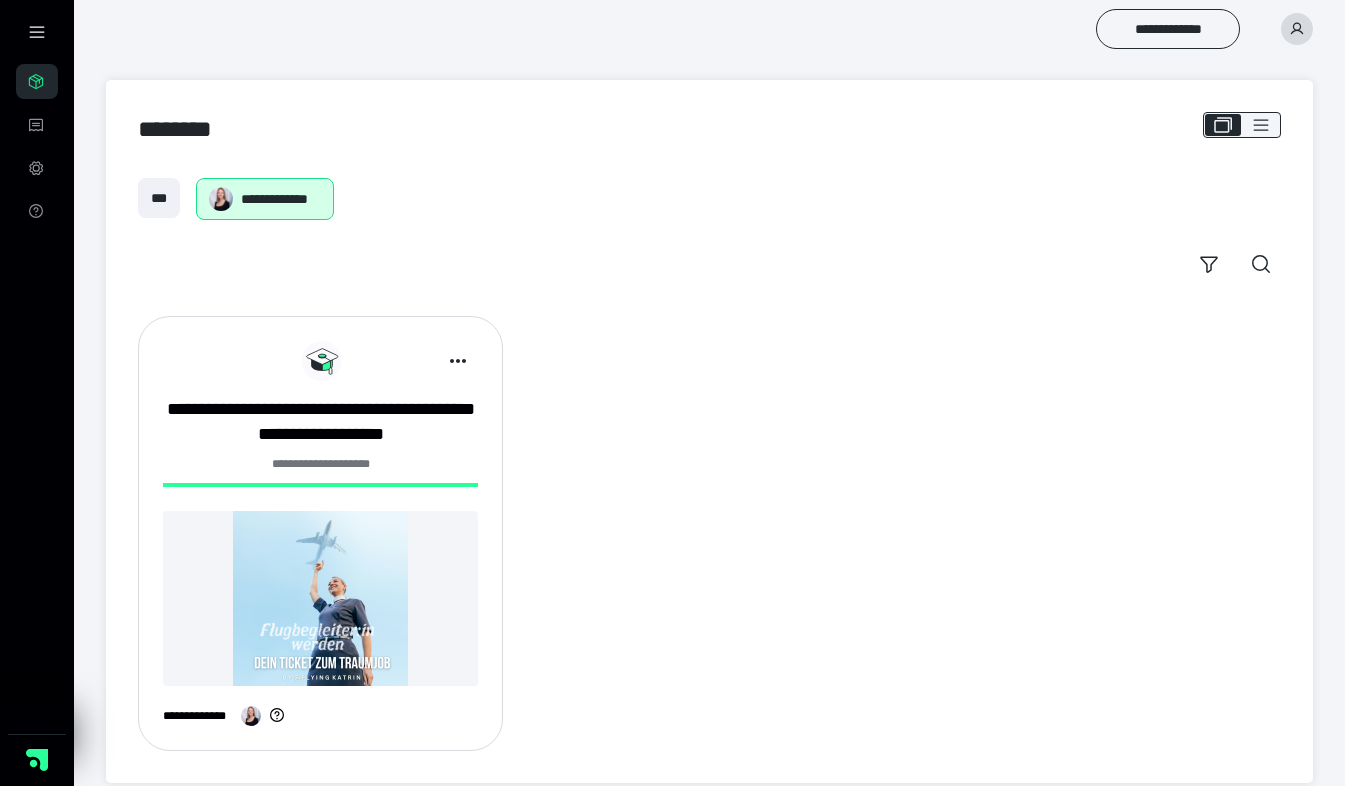 scroll, scrollTop: 0, scrollLeft: 0, axis: both 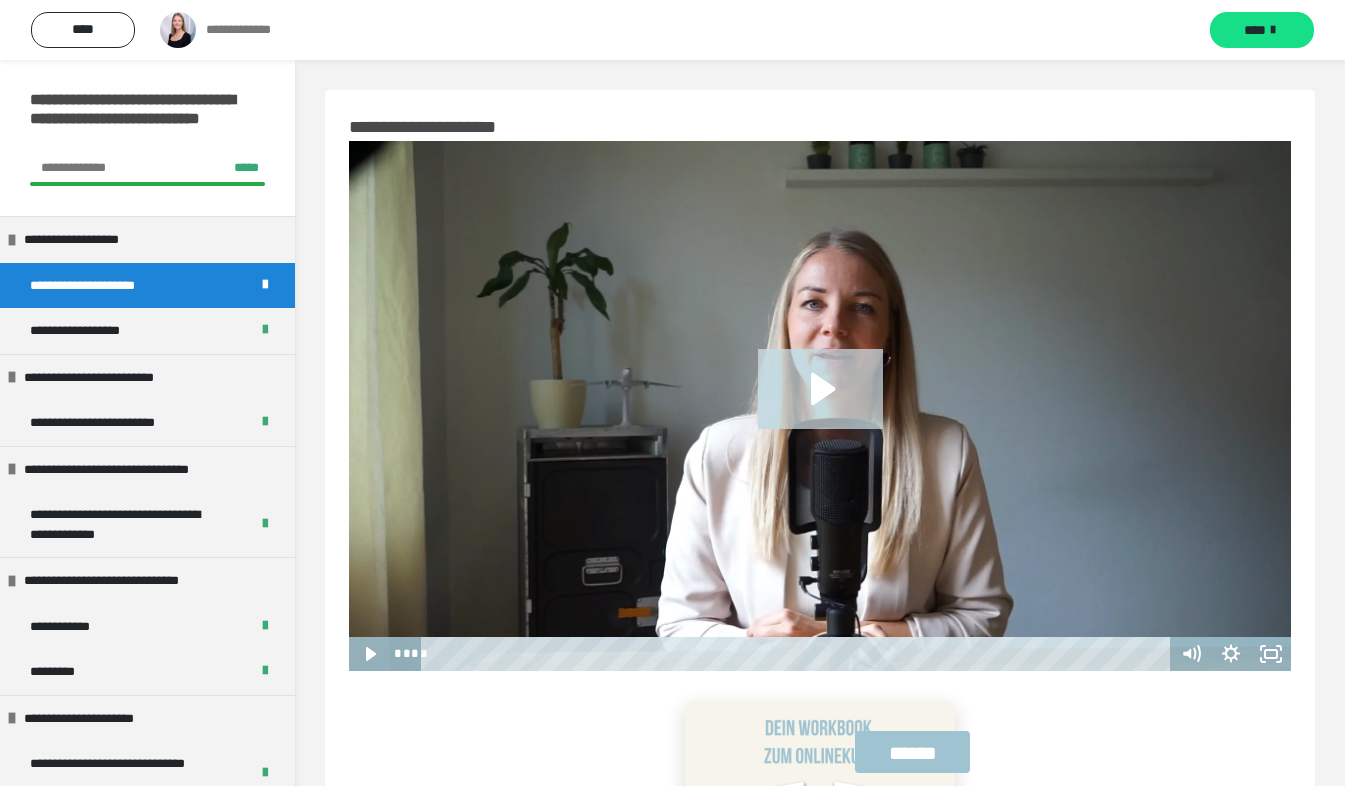 click 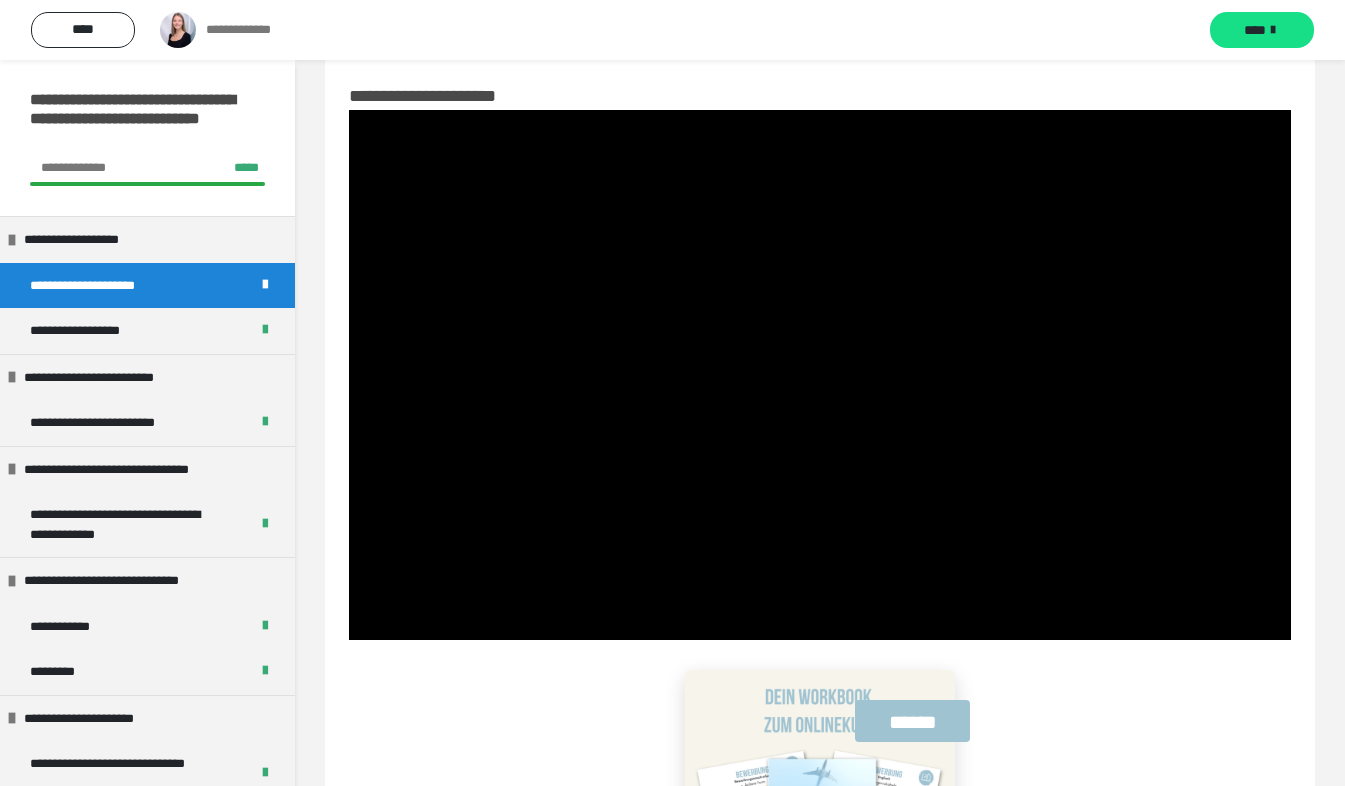 scroll, scrollTop: 24, scrollLeft: 0, axis: vertical 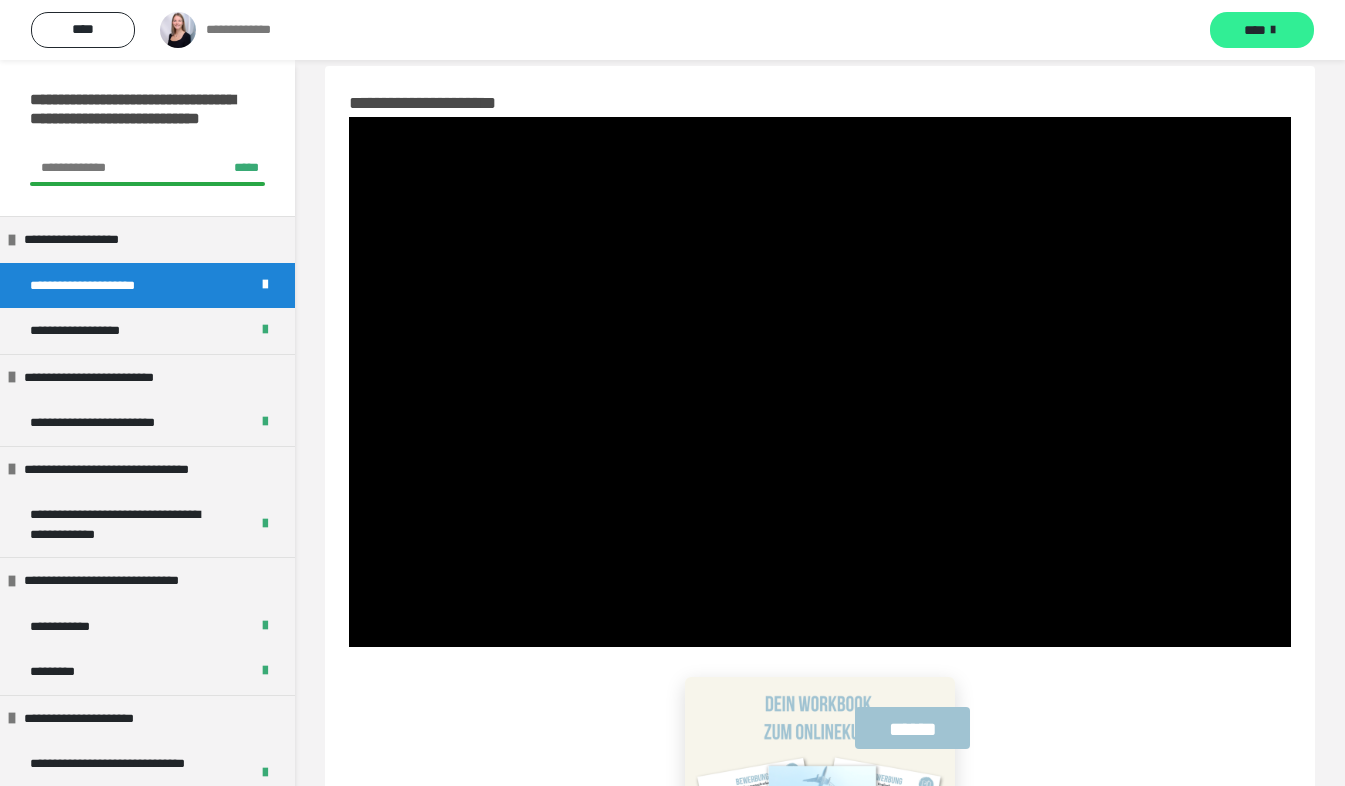 click on "****" at bounding box center [1262, 30] 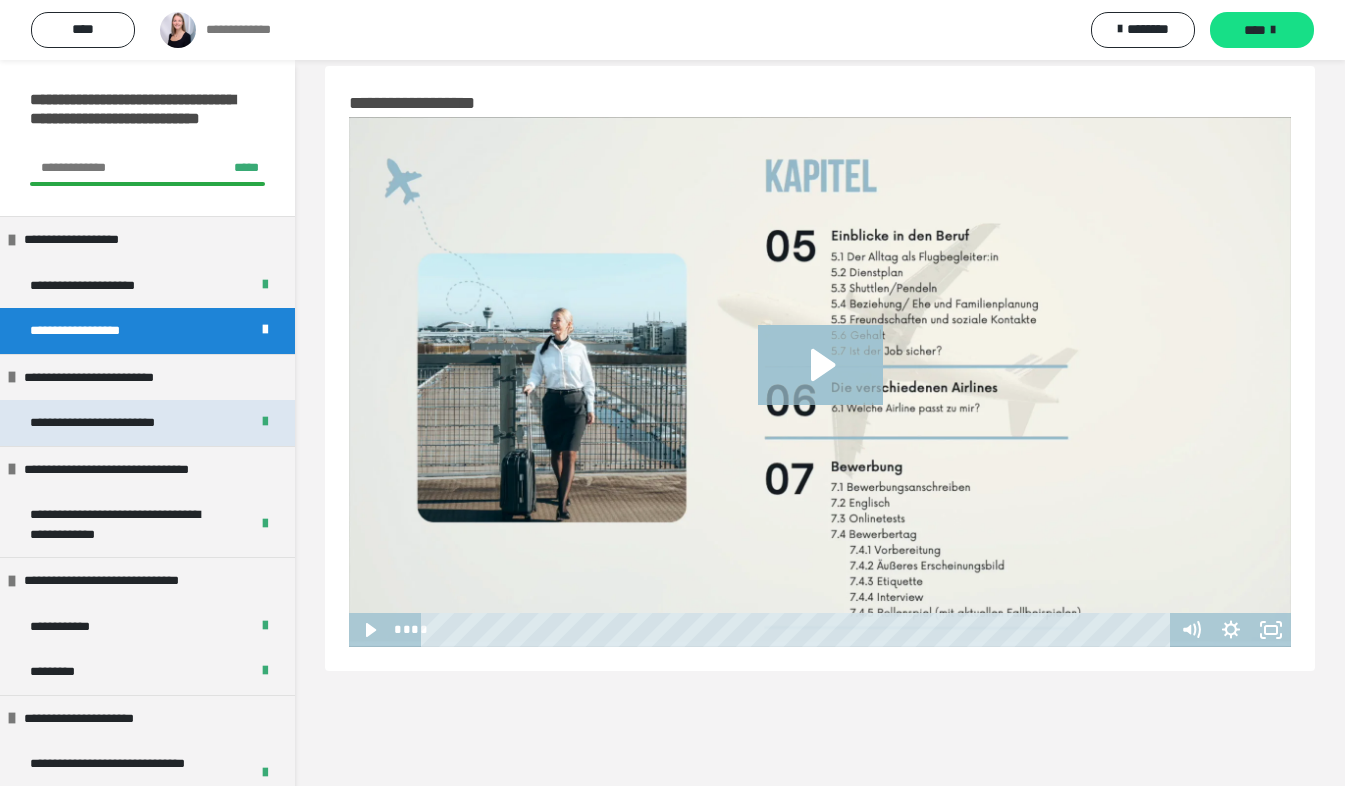 click on "**********" at bounding box center [117, 423] 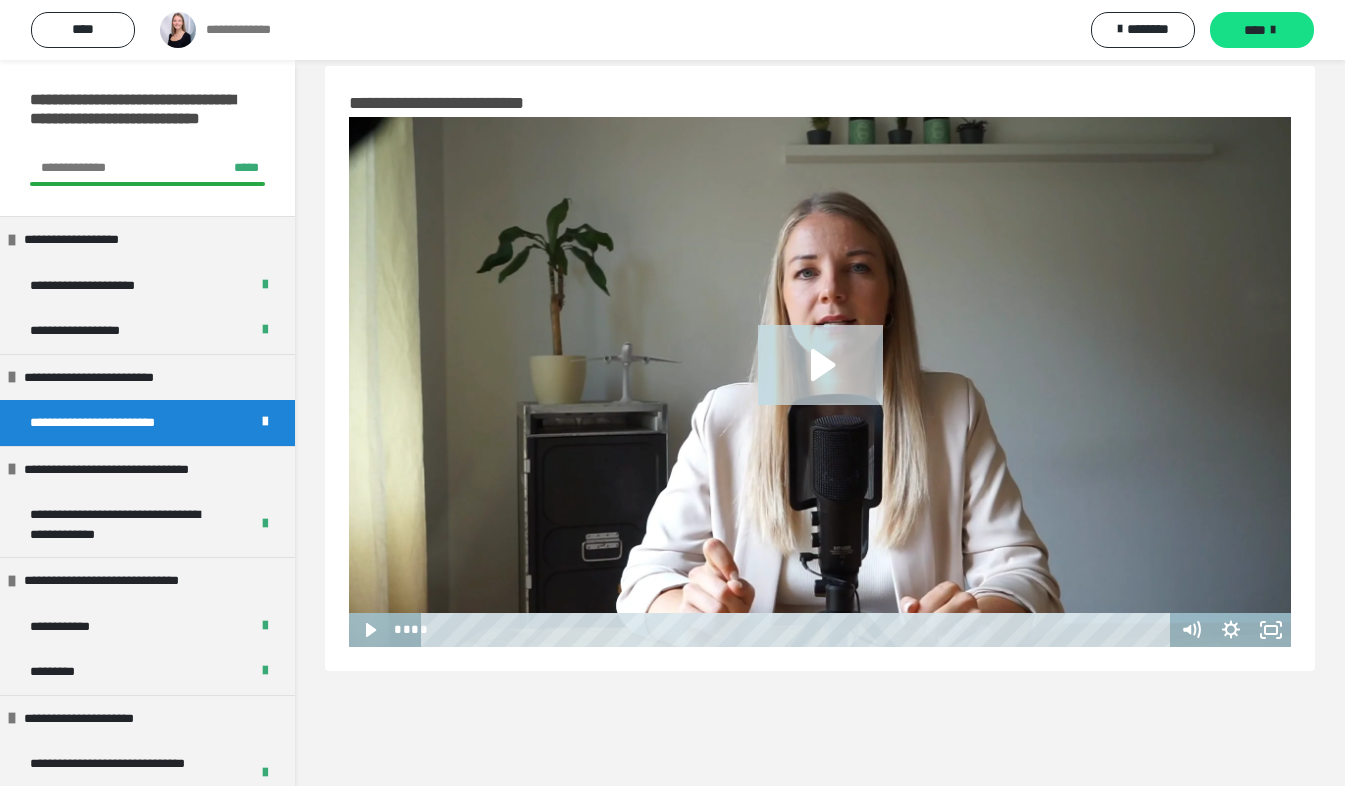 click 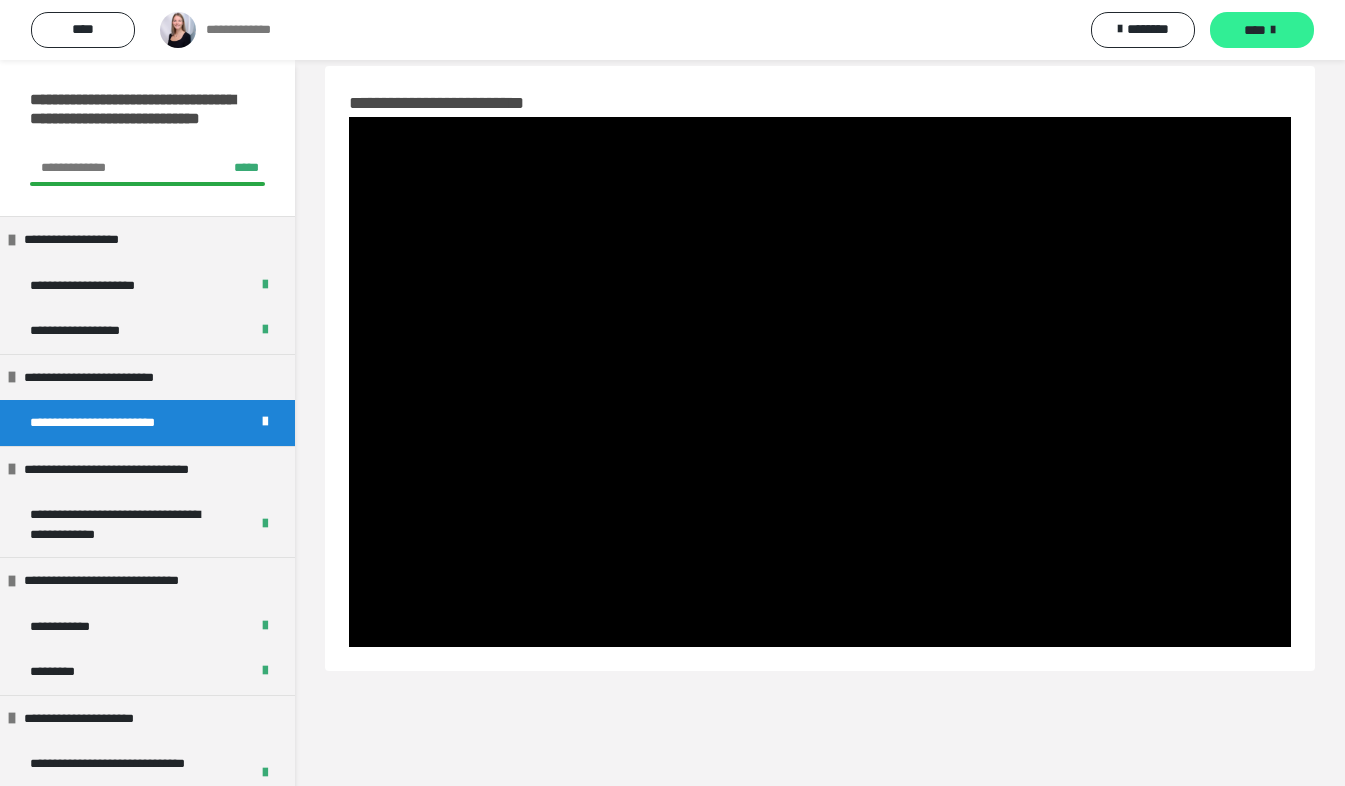 click at bounding box center (1273, 30) 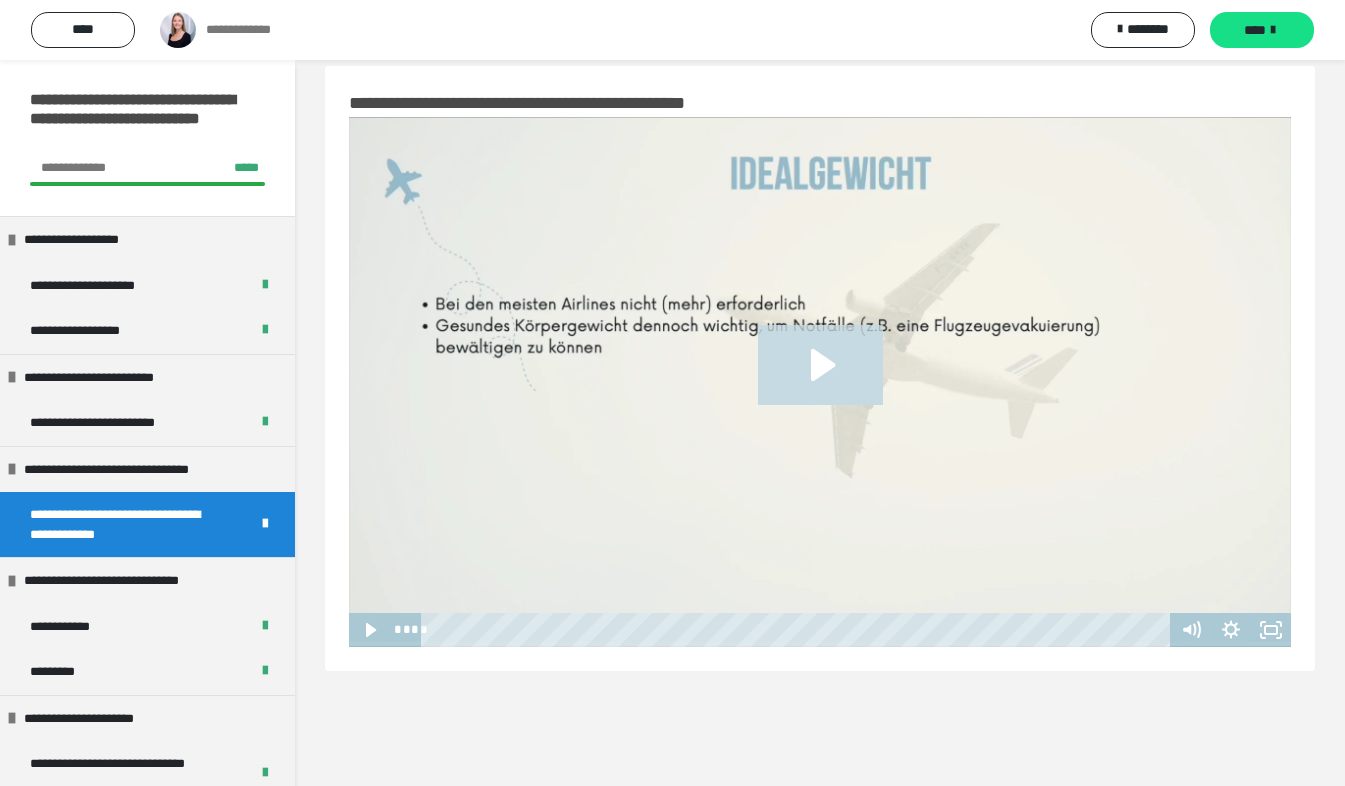 click 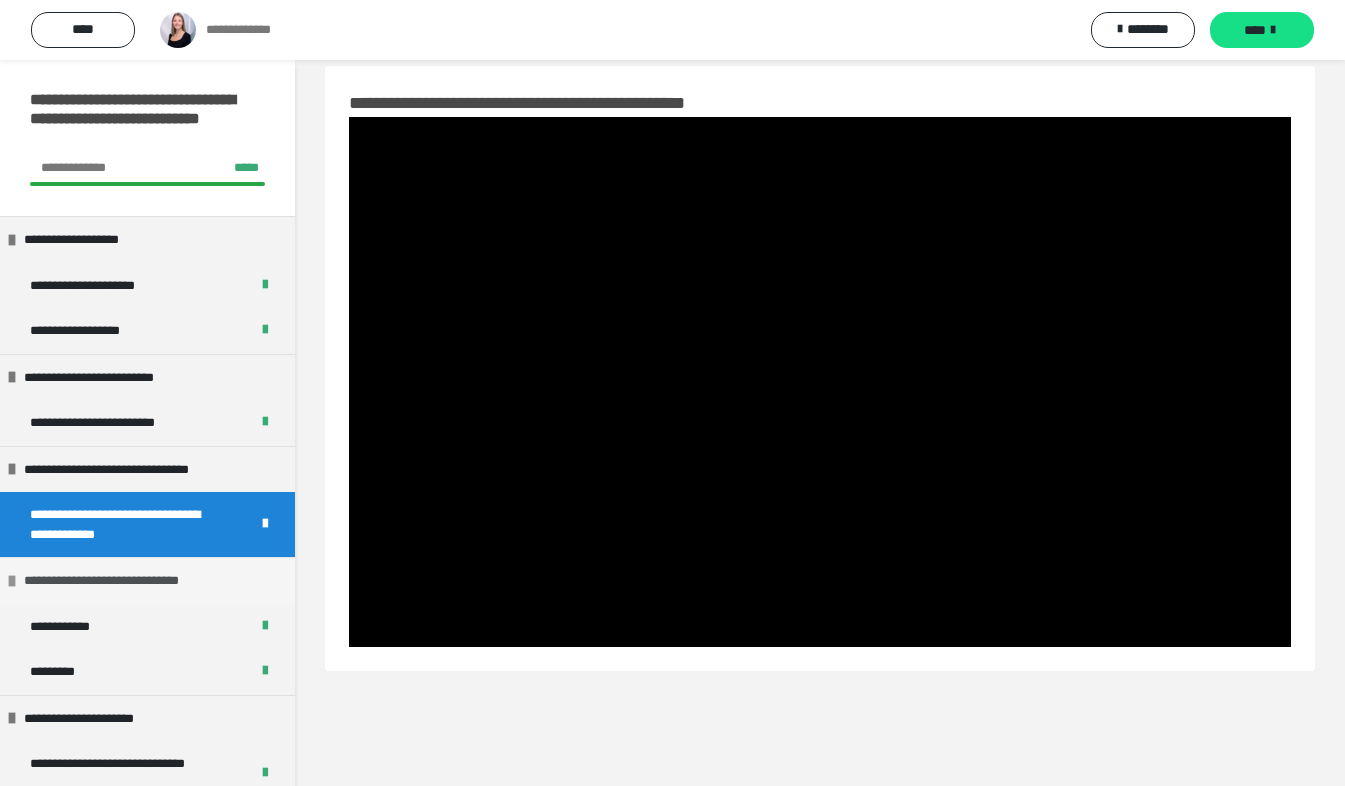 click on "**********" at bounding box center (121, 581) 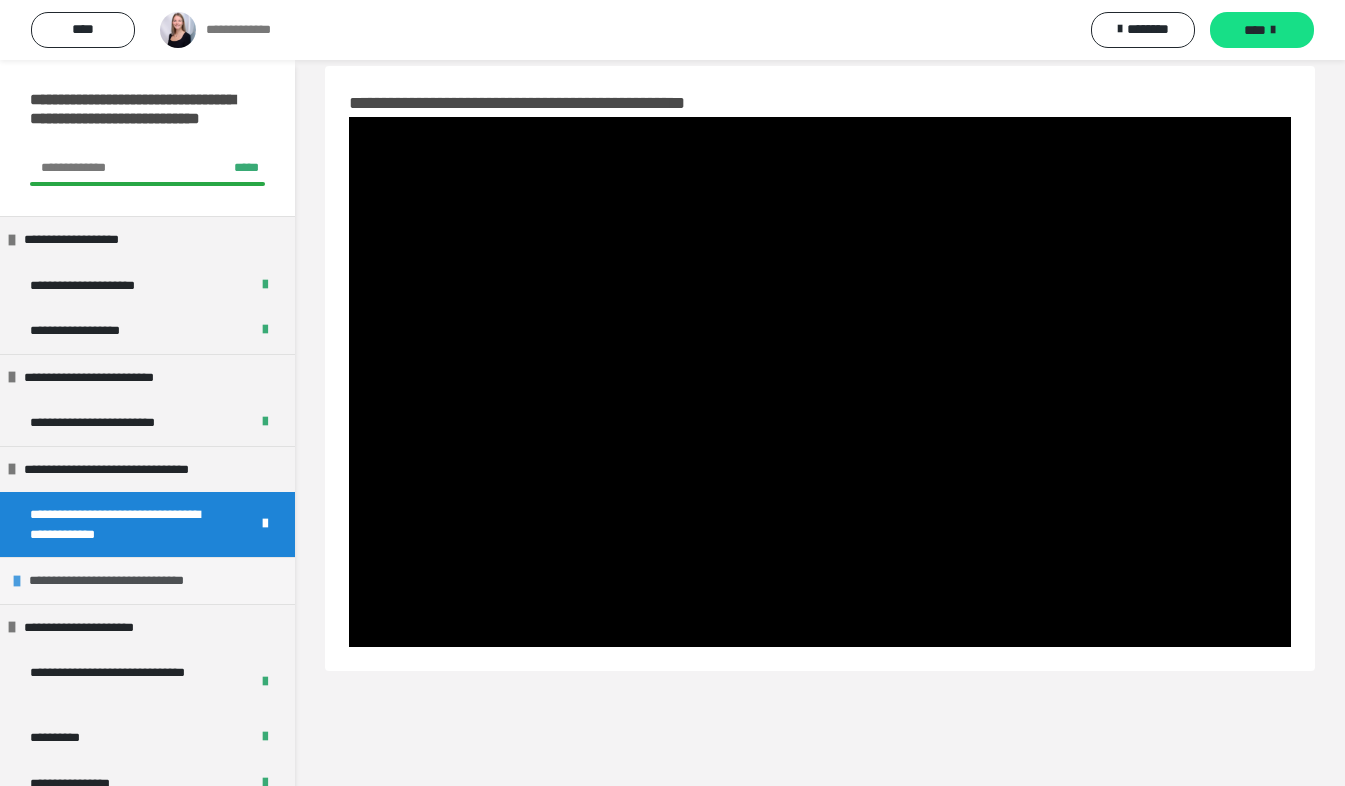 click on "**********" at bounding box center [126, 581] 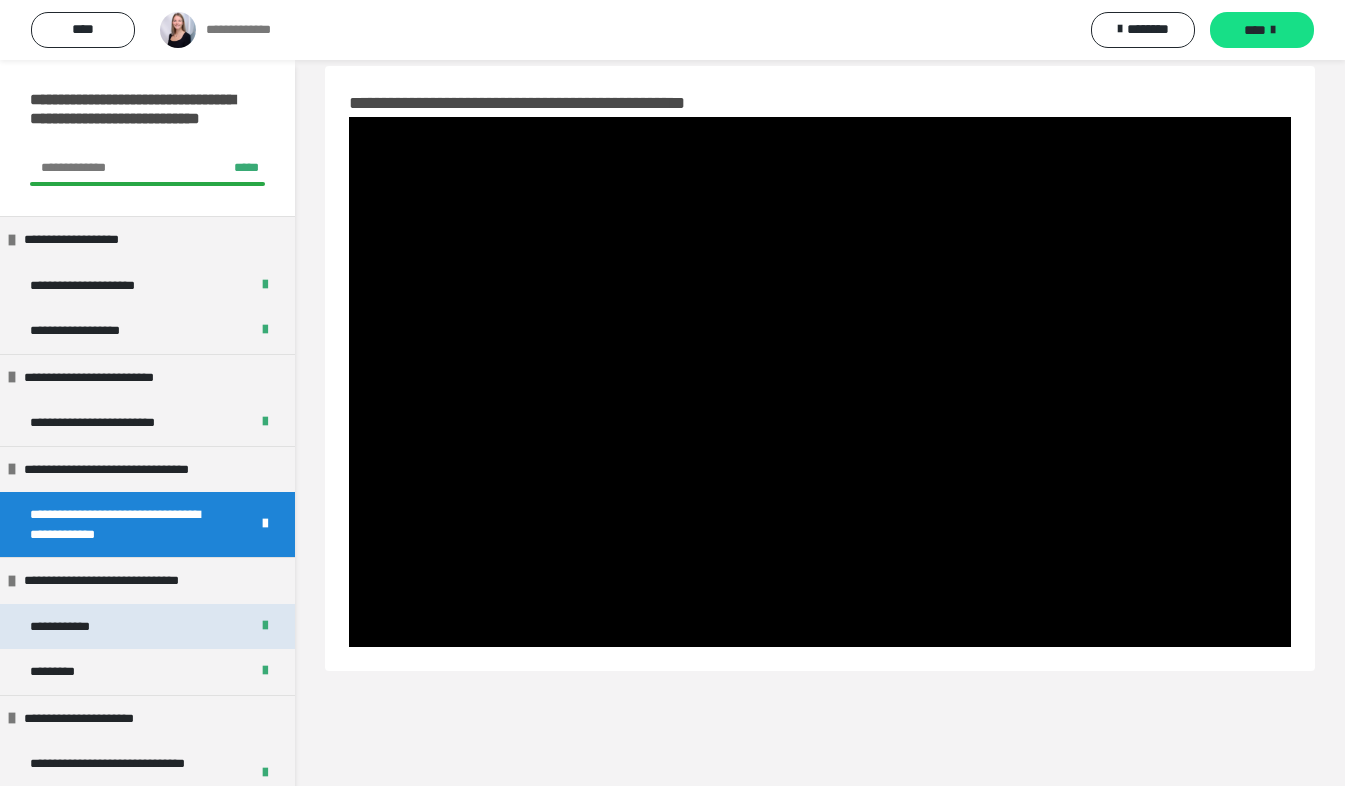 click on "**********" at bounding box center (147, 627) 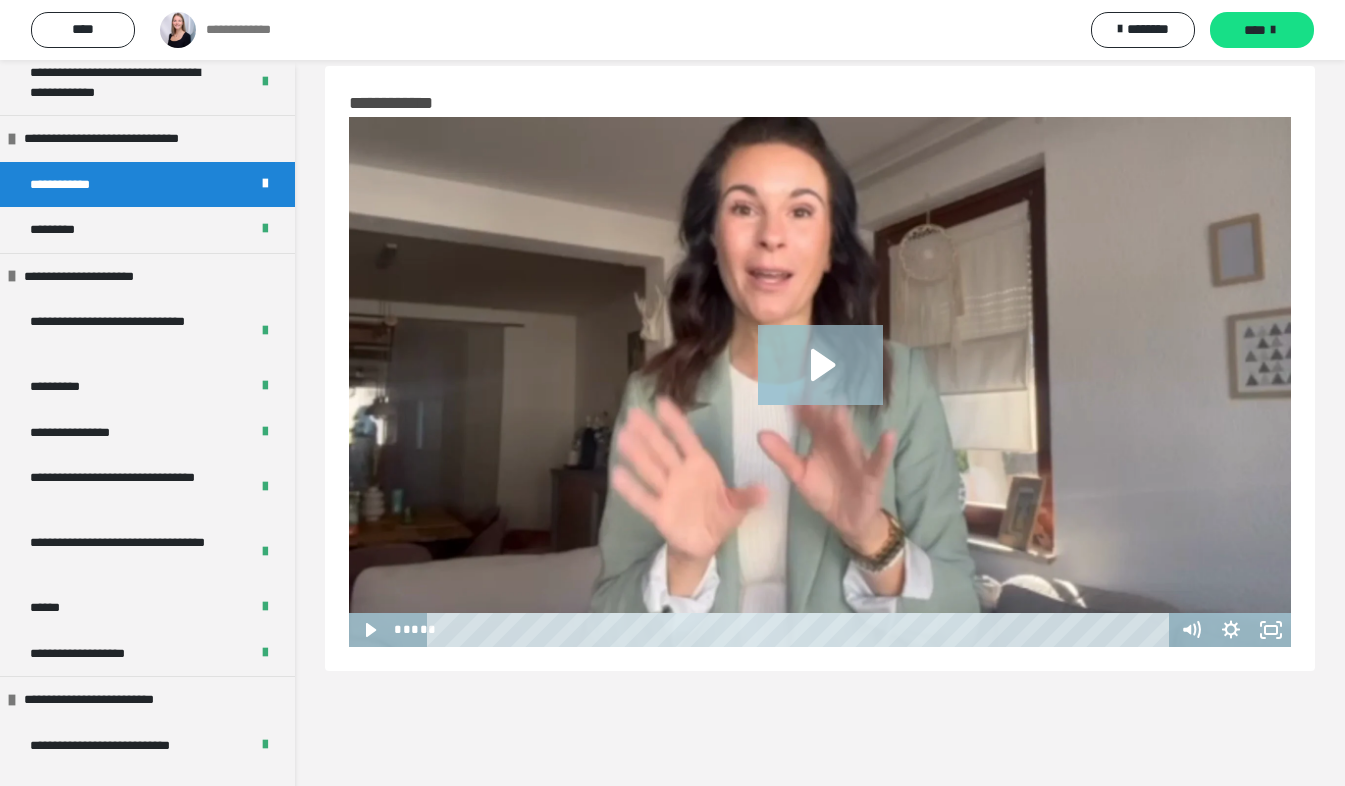 scroll, scrollTop: 445, scrollLeft: 0, axis: vertical 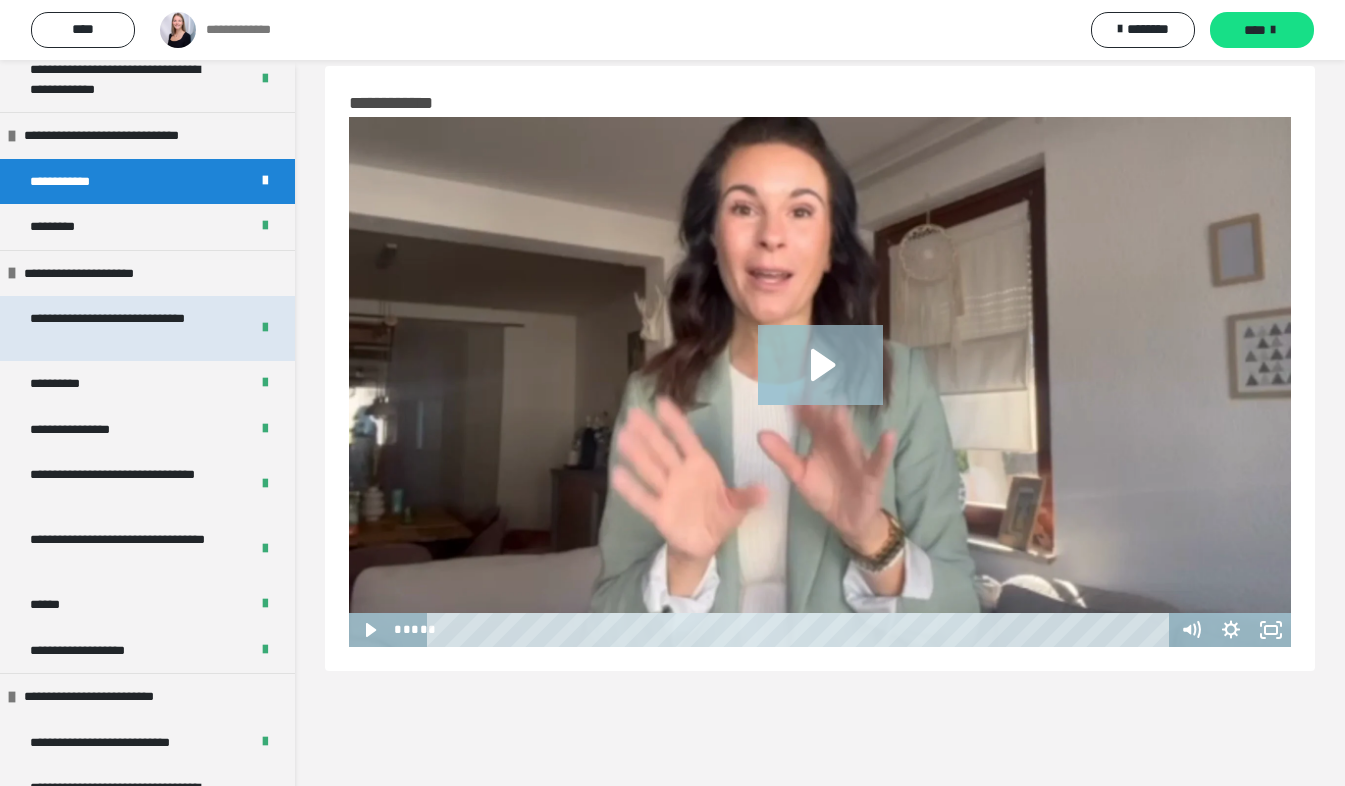 click on "**********" at bounding box center (124, 328) 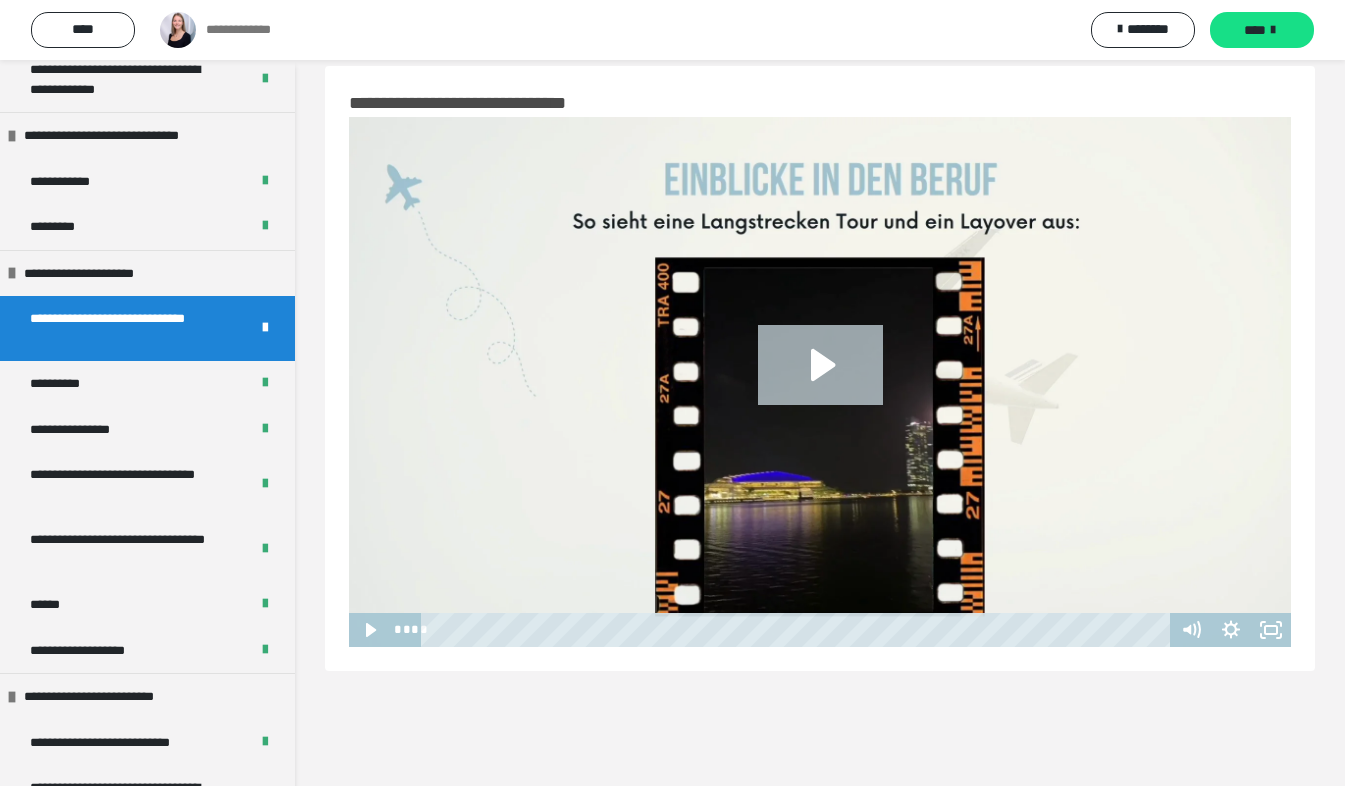 click 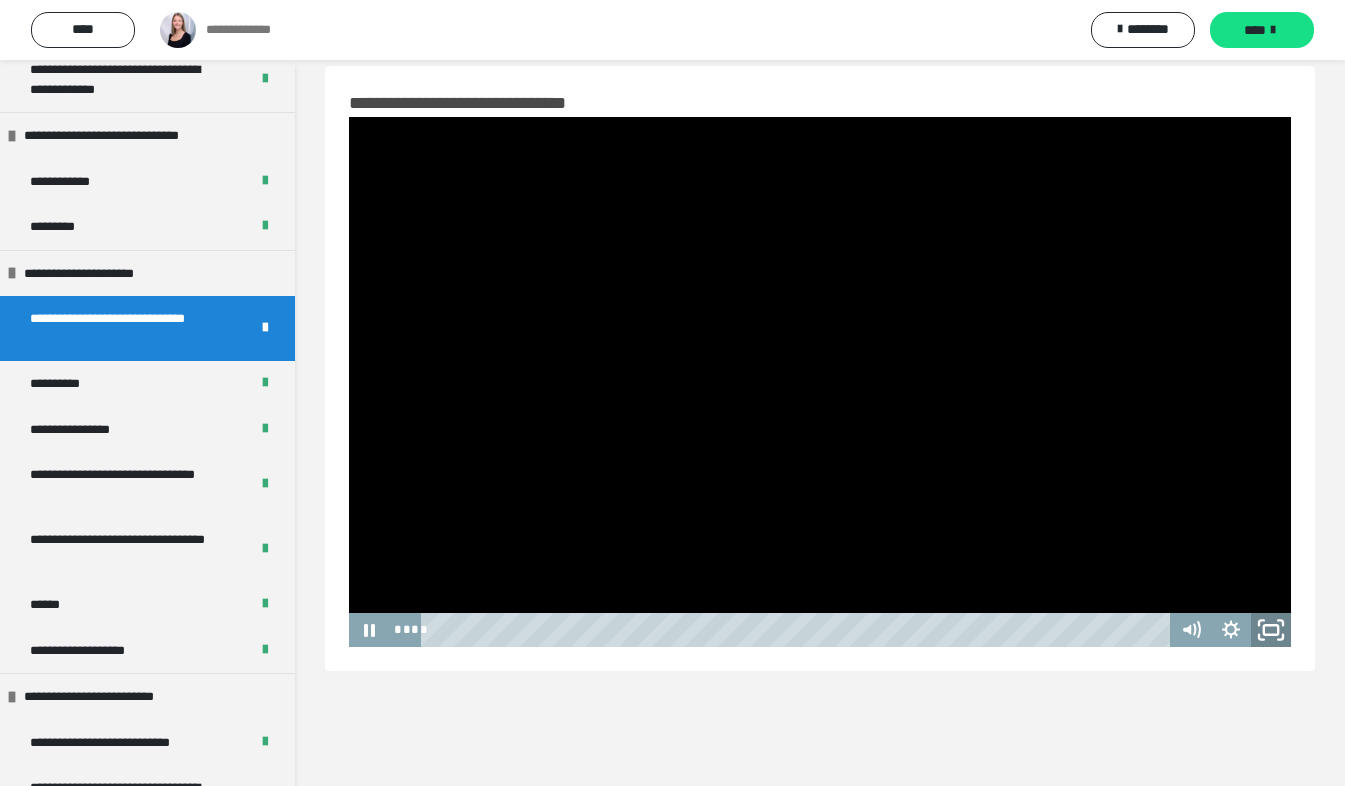 click 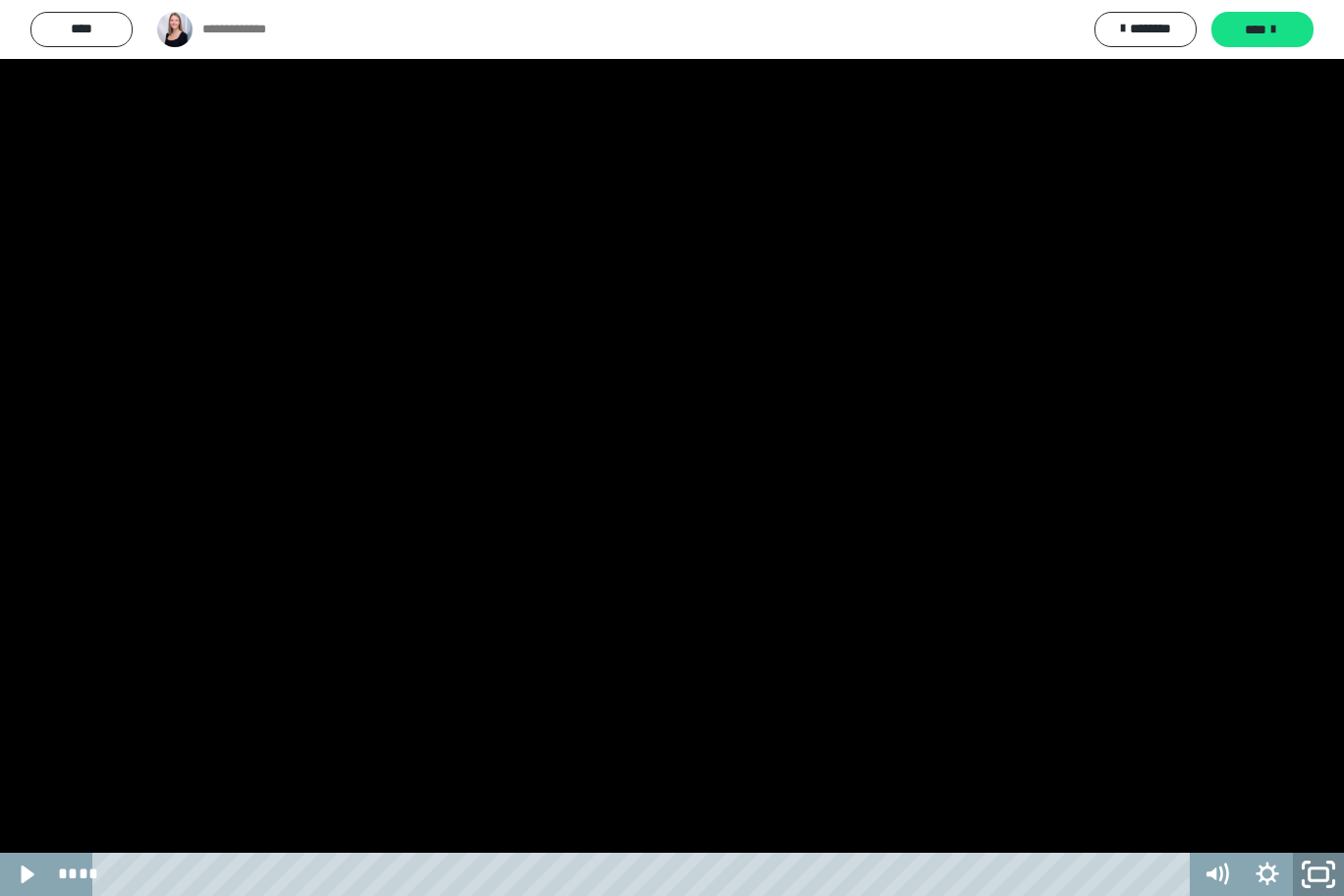 click 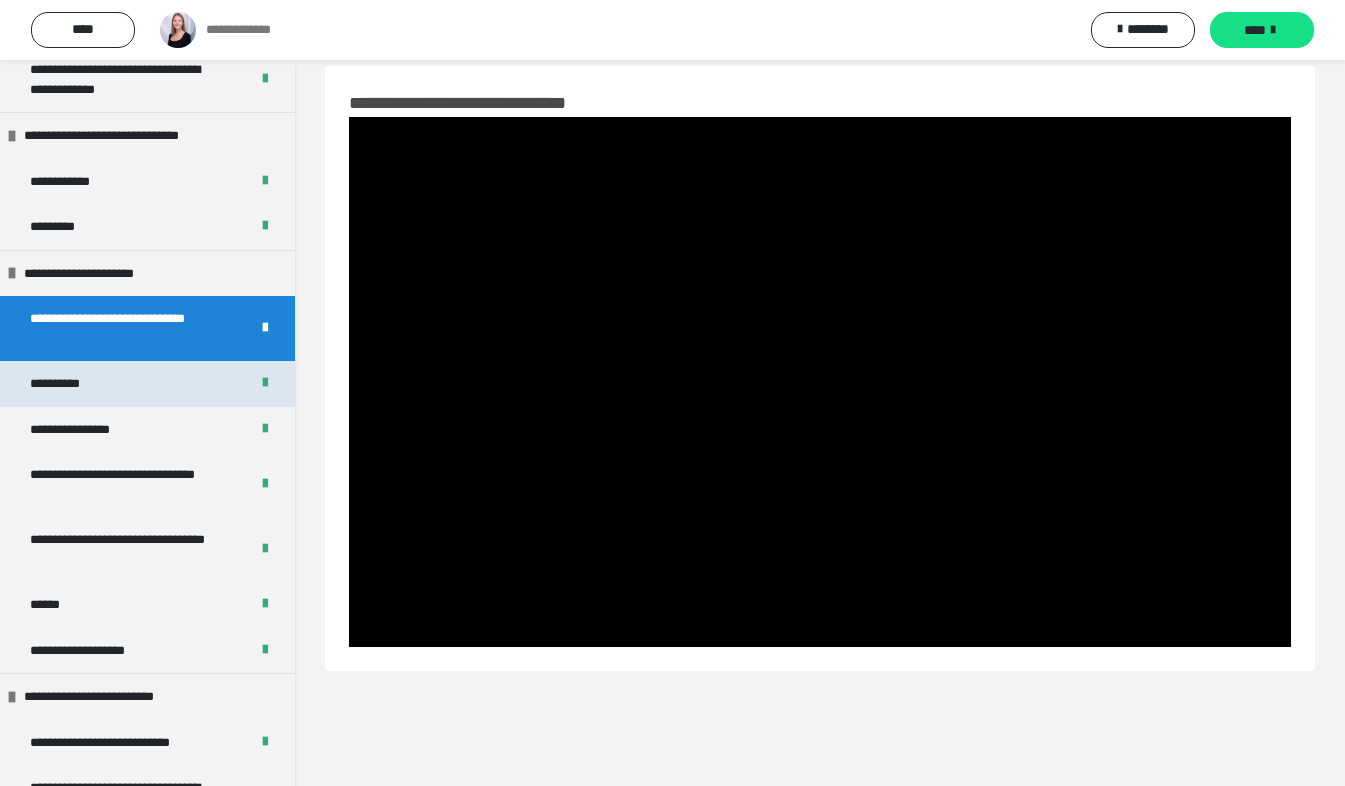 click on "**********" at bounding box center (147, 384) 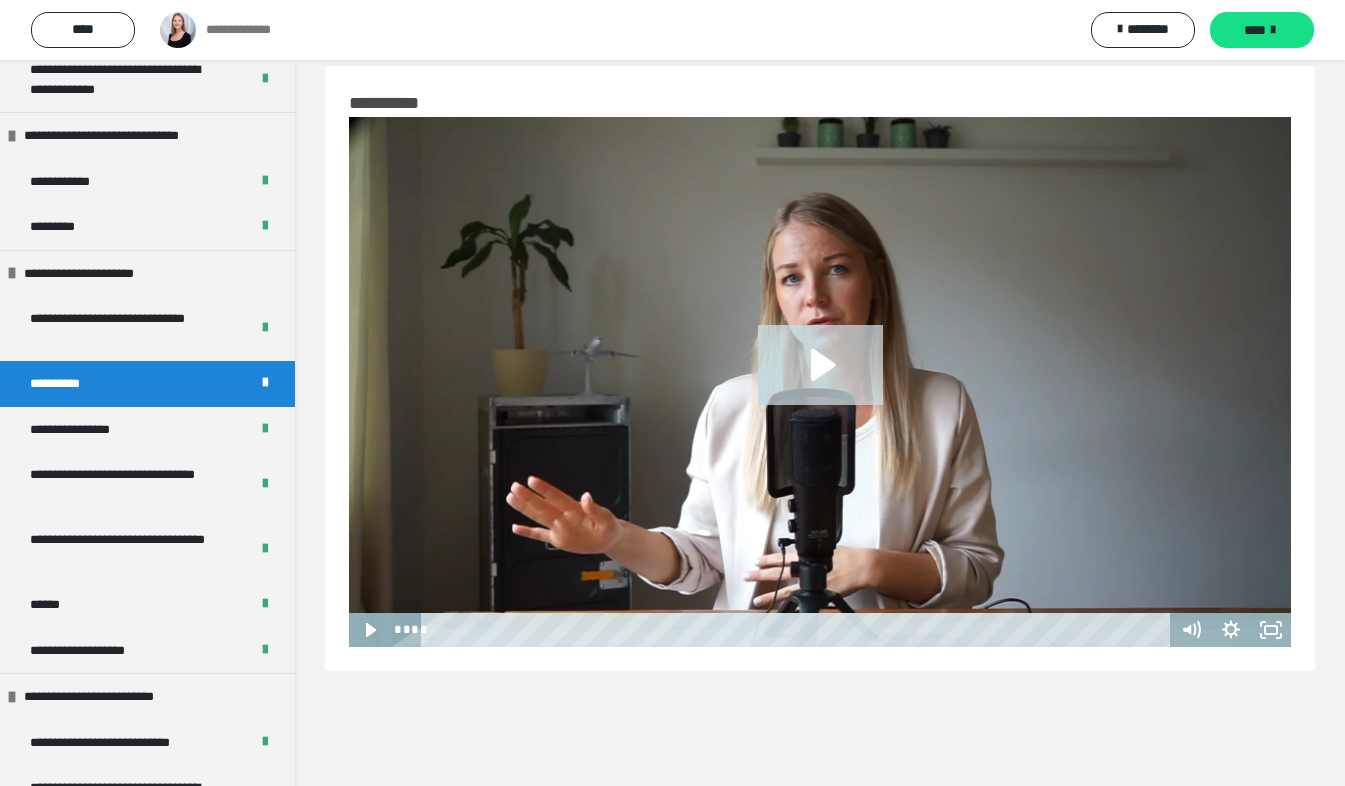 click 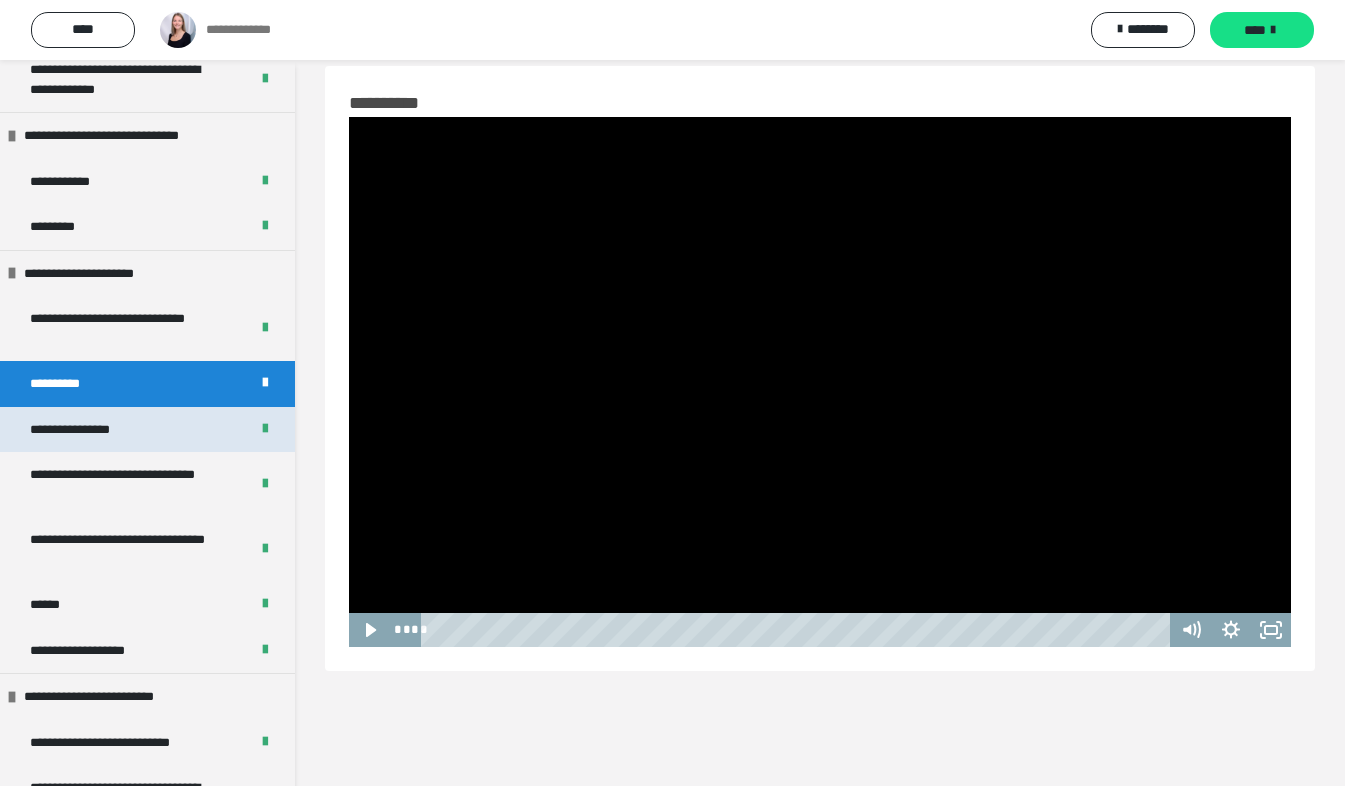 click on "**********" at bounding box center [147, 430] 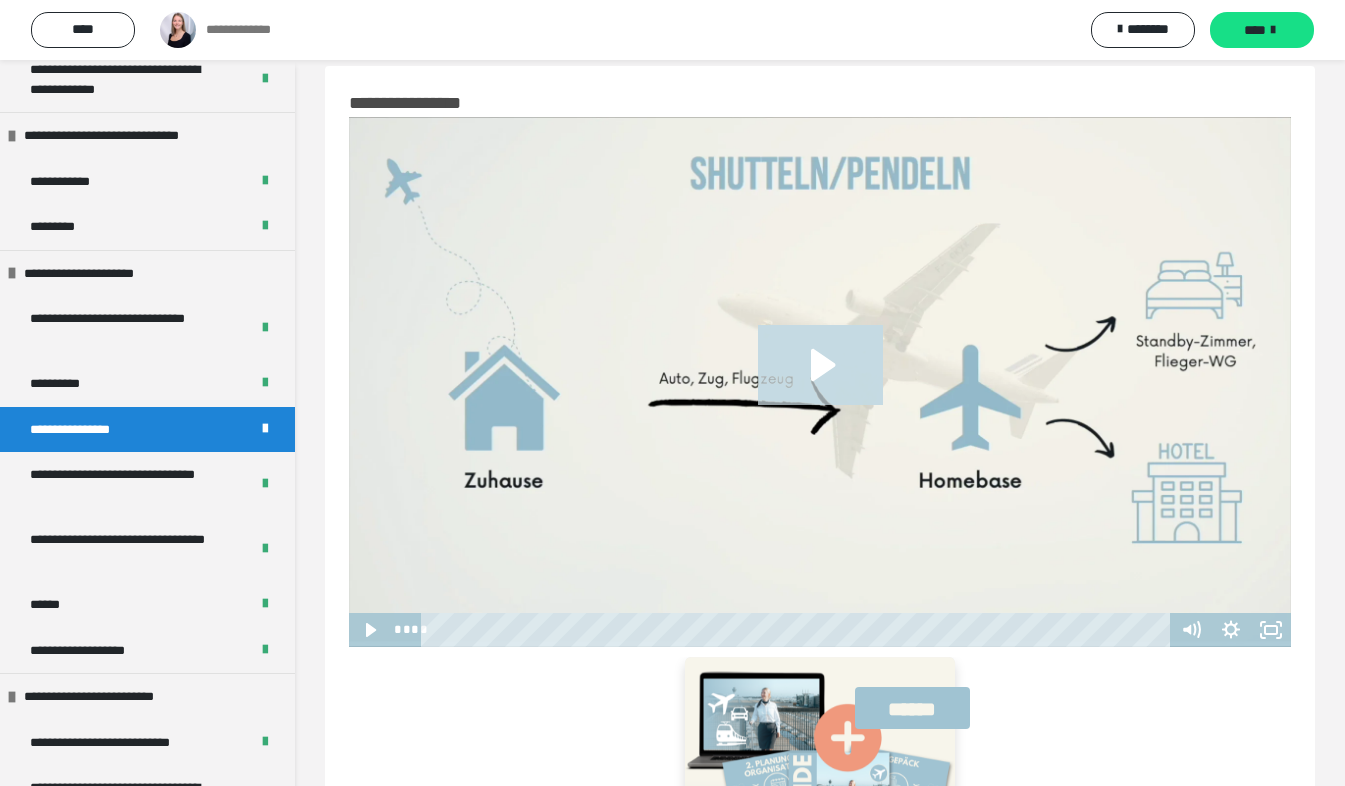 click 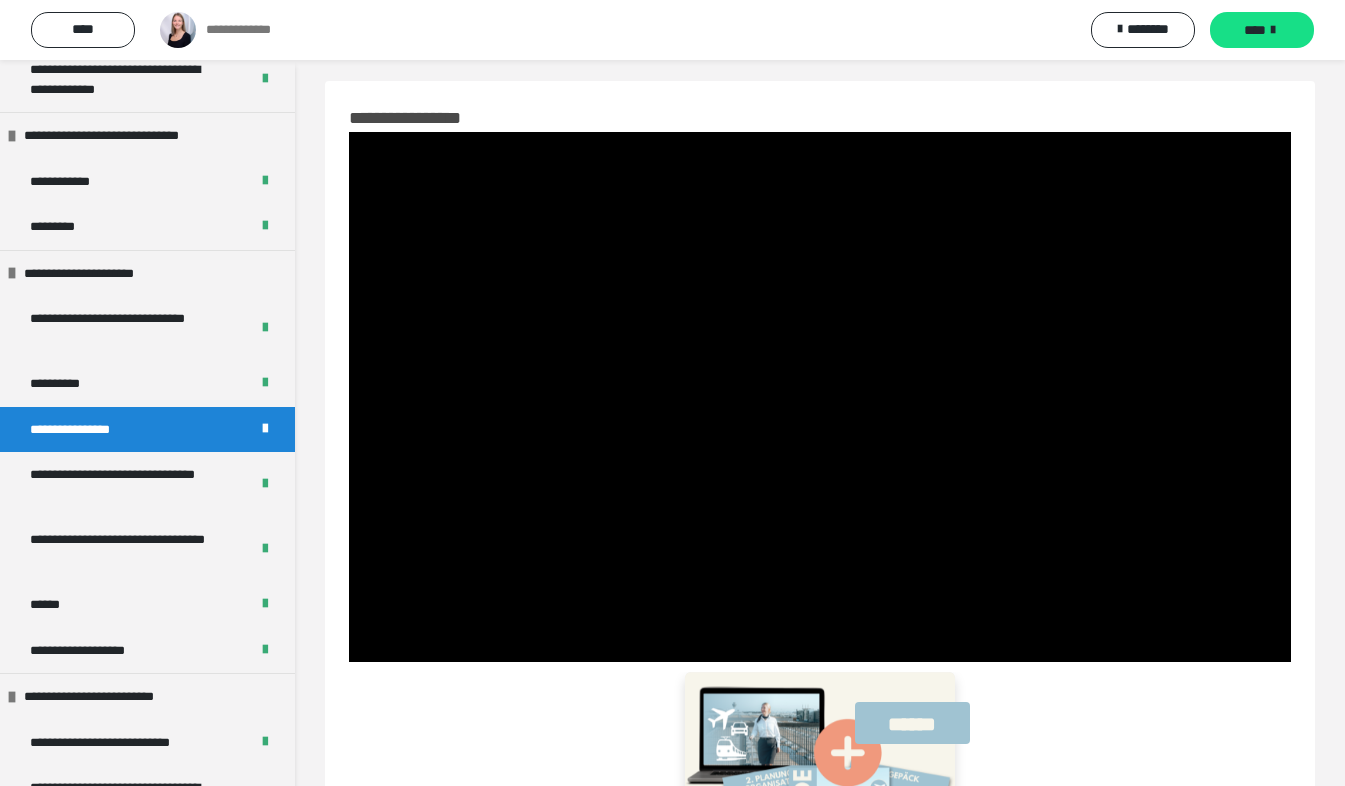 scroll, scrollTop: 6, scrollLeft: 0, axis: vertical 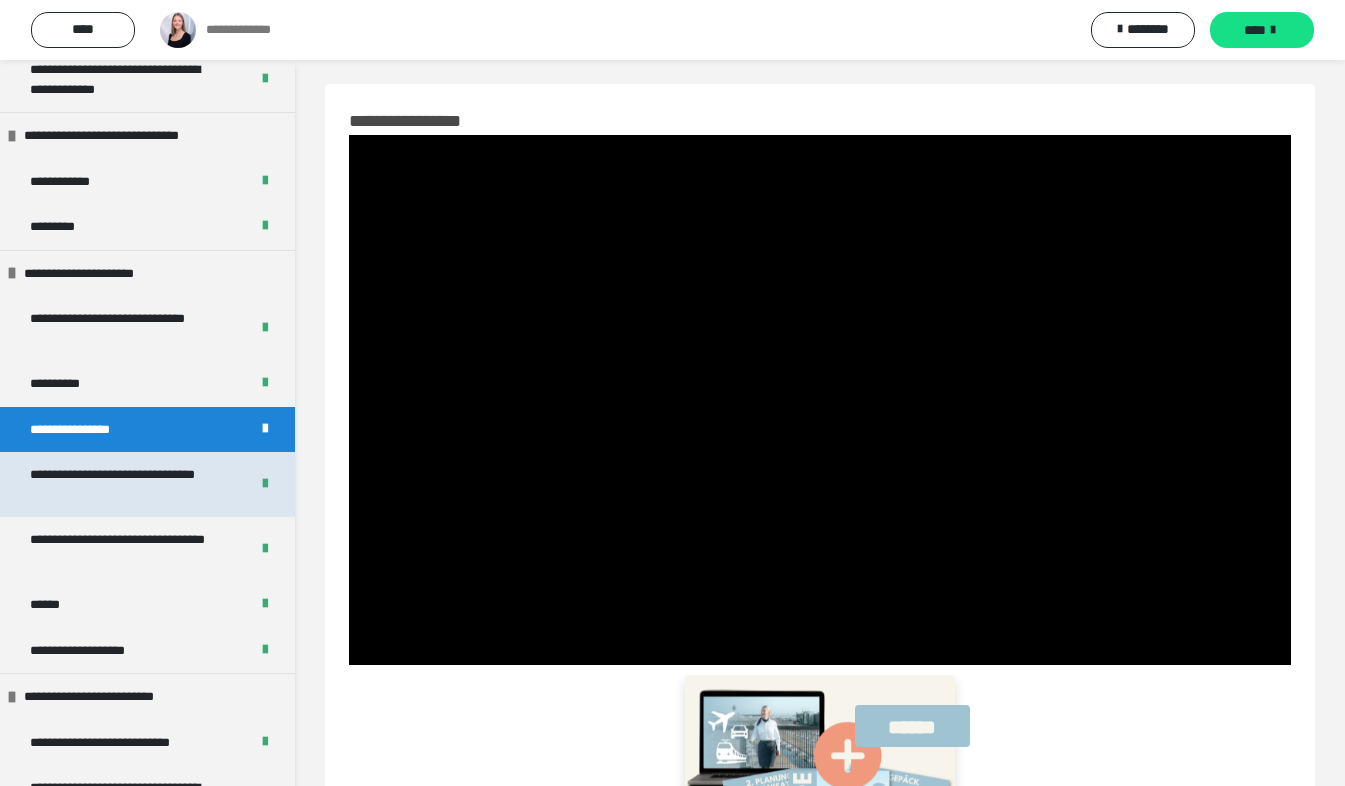 click on "**********" at bounding box center (124, 484) 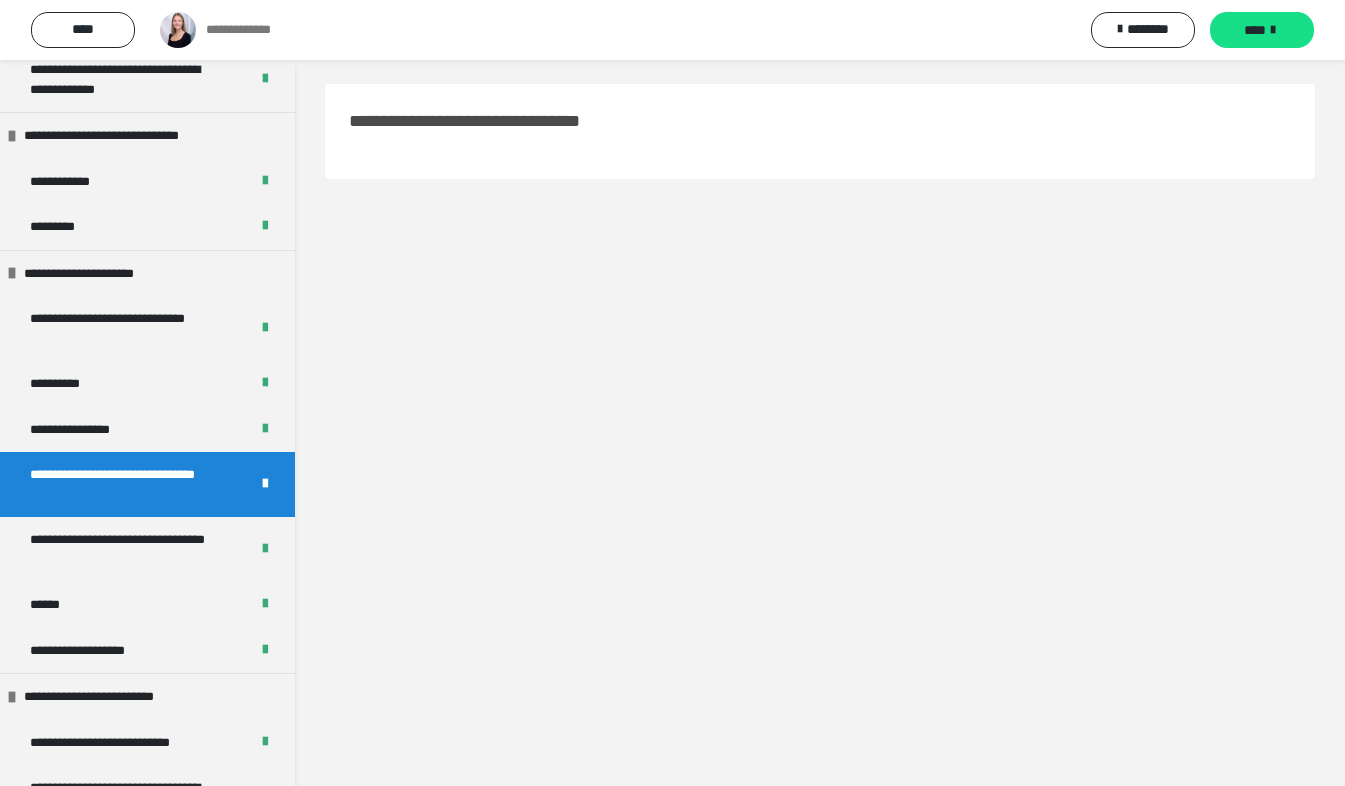 click on "**********" at bounding box center (124, 484) 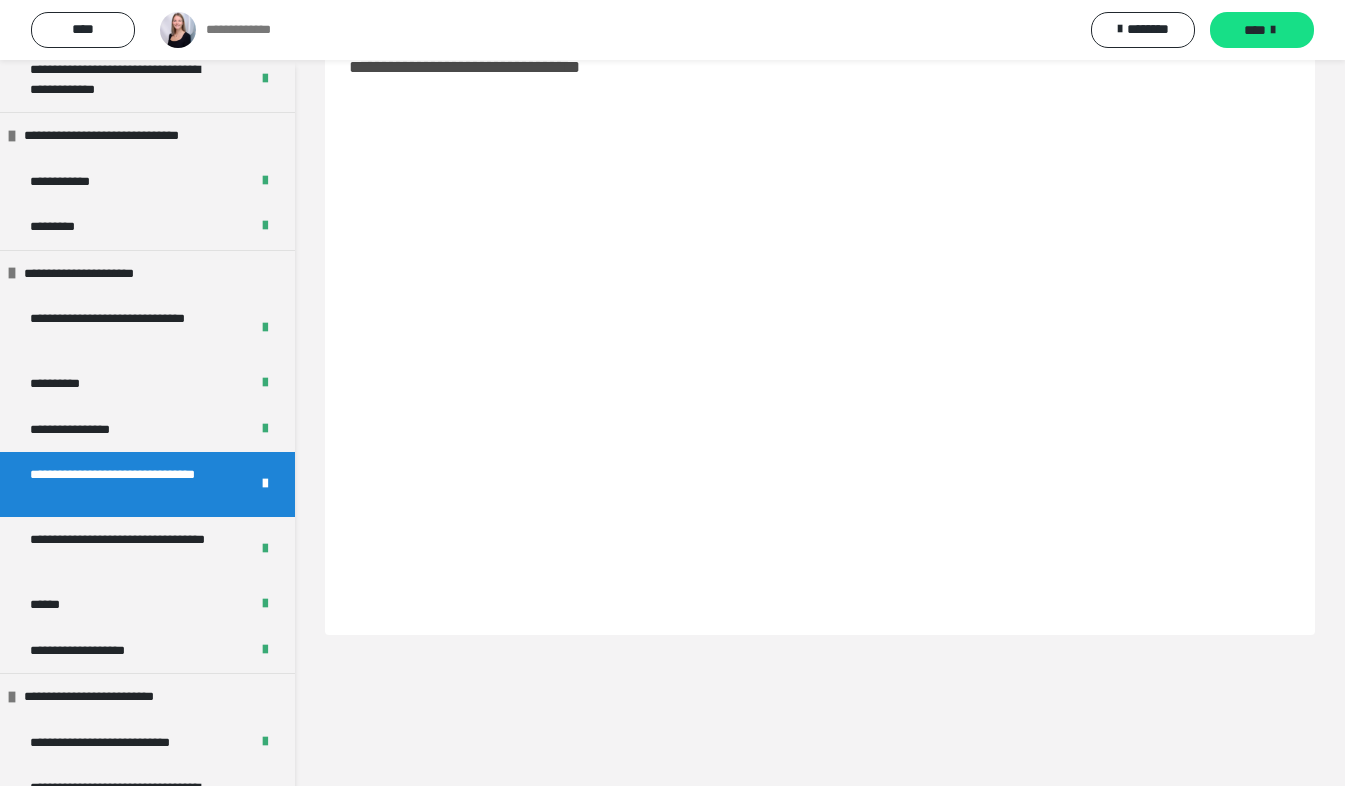 scroll, scrollTop: 0, scrollLeft: 0, axis: both 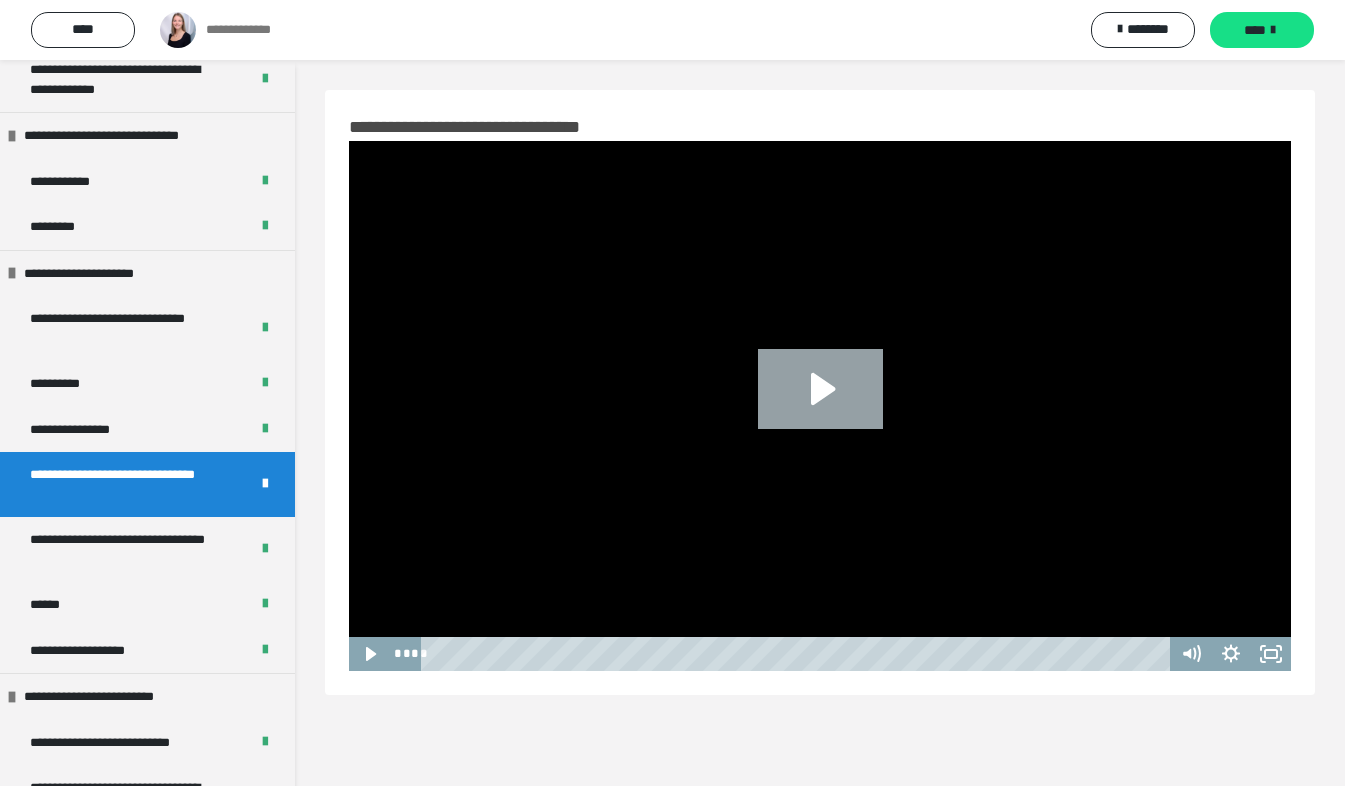 click 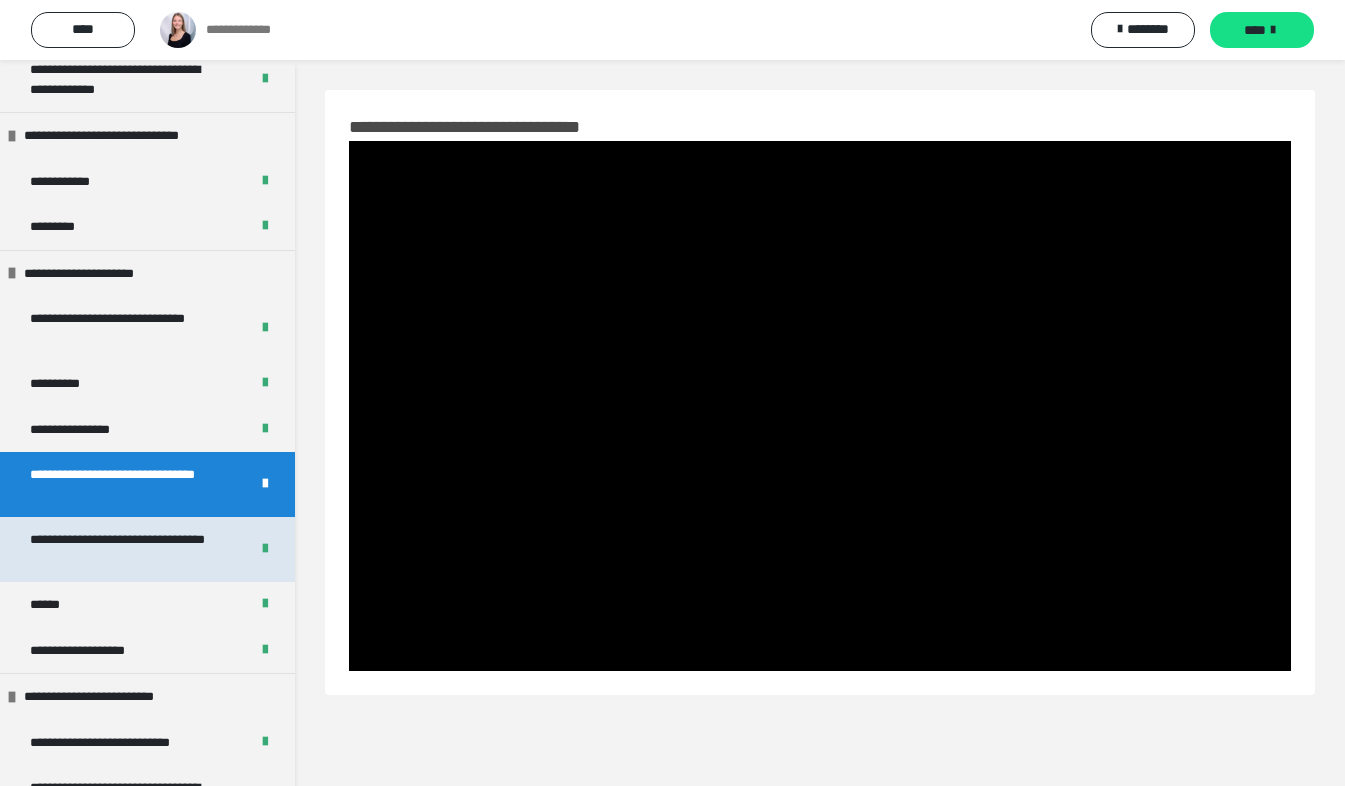 click on "**********" at bounding box center (124, 549) 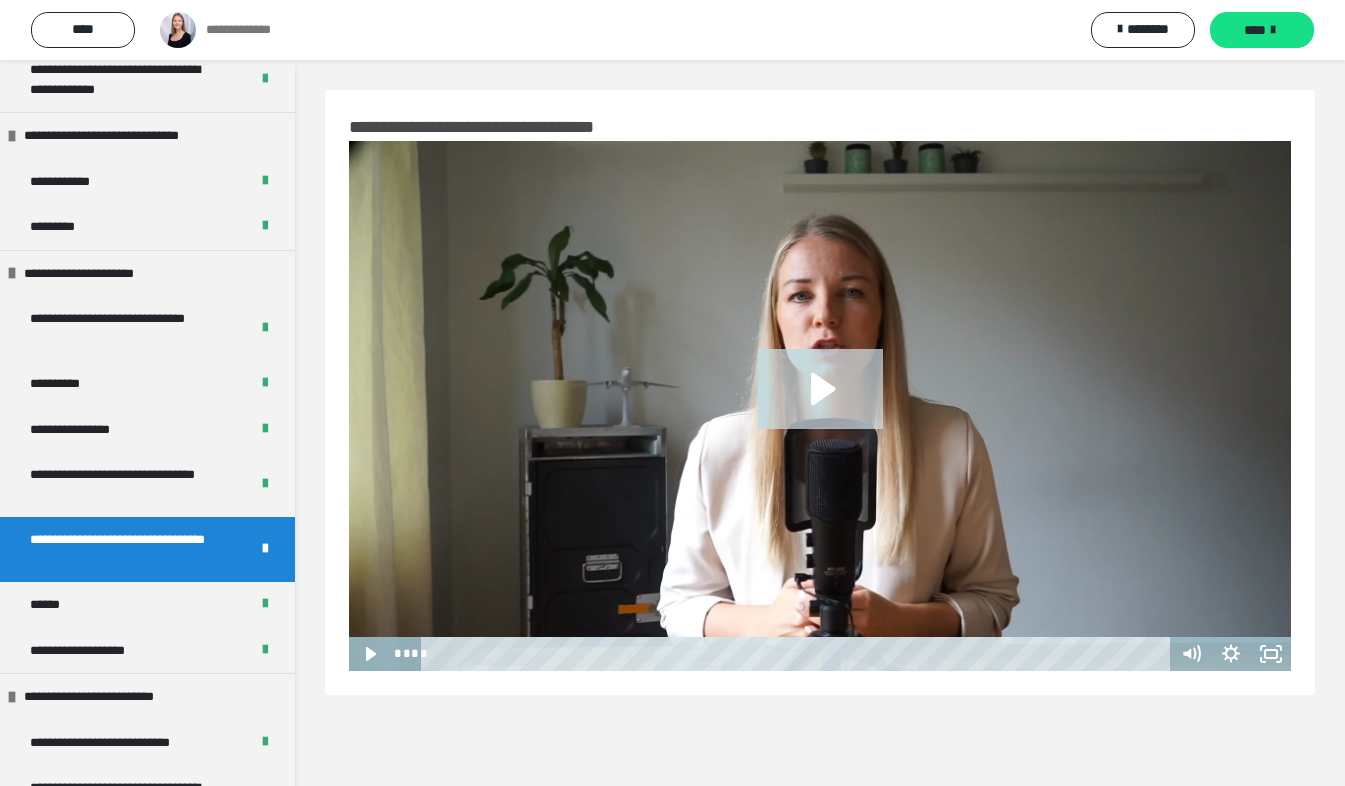 click 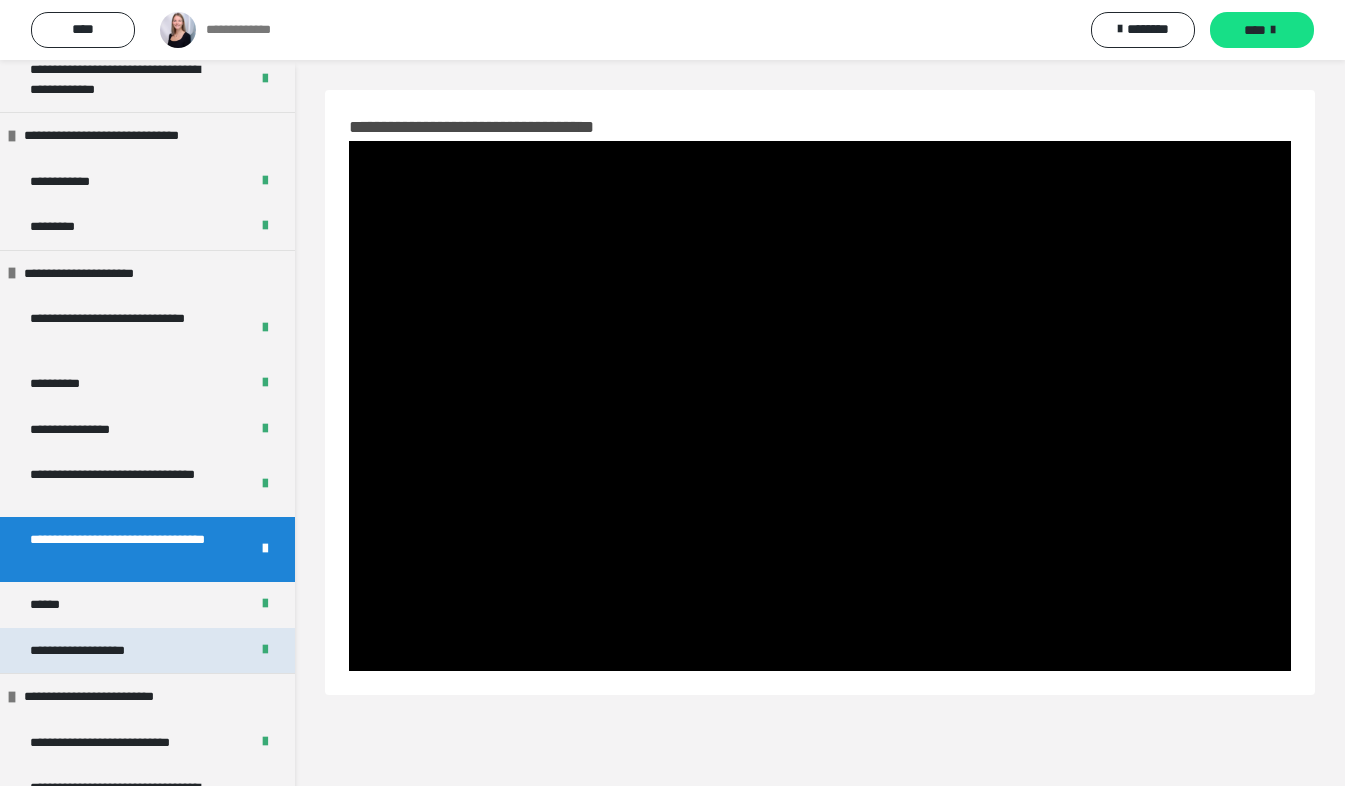 click on "**********" at bounding box center (88, 651) 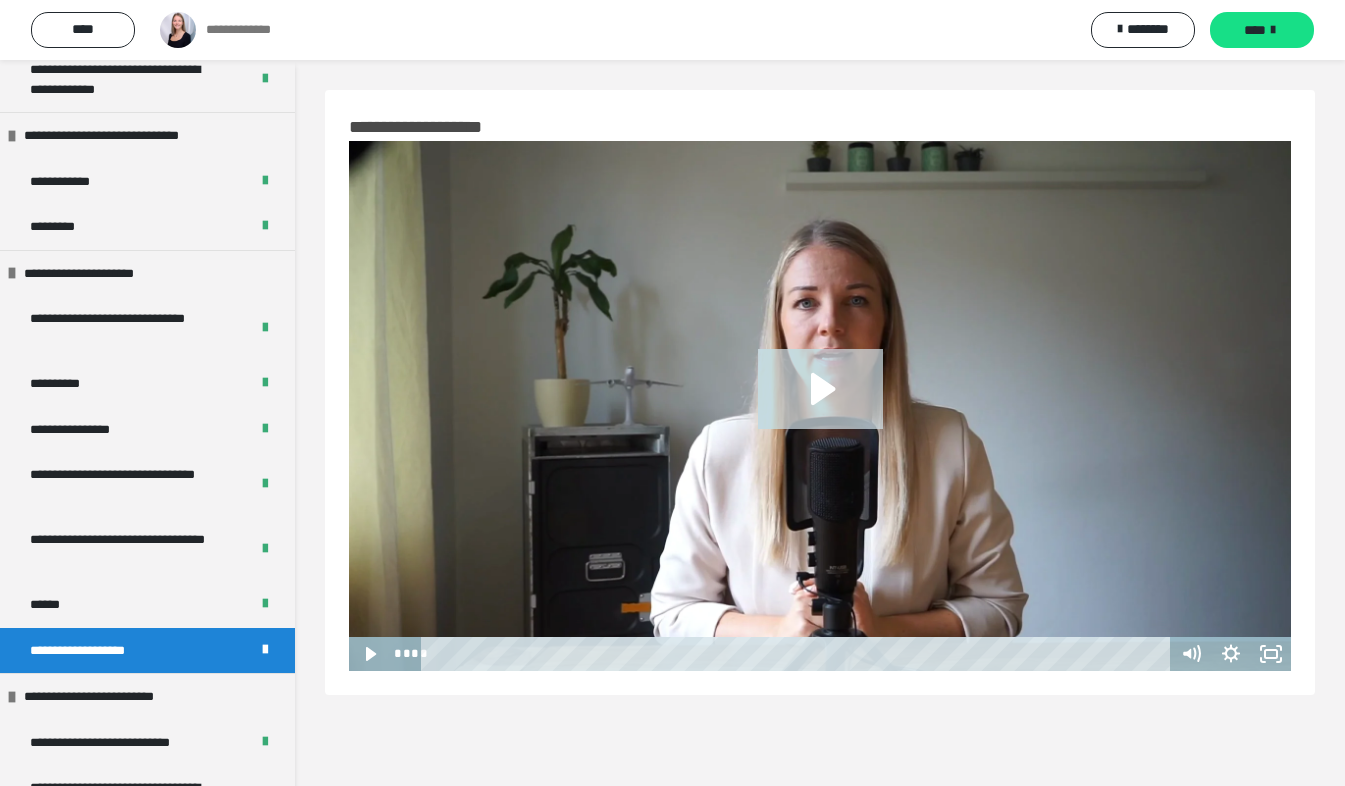 click 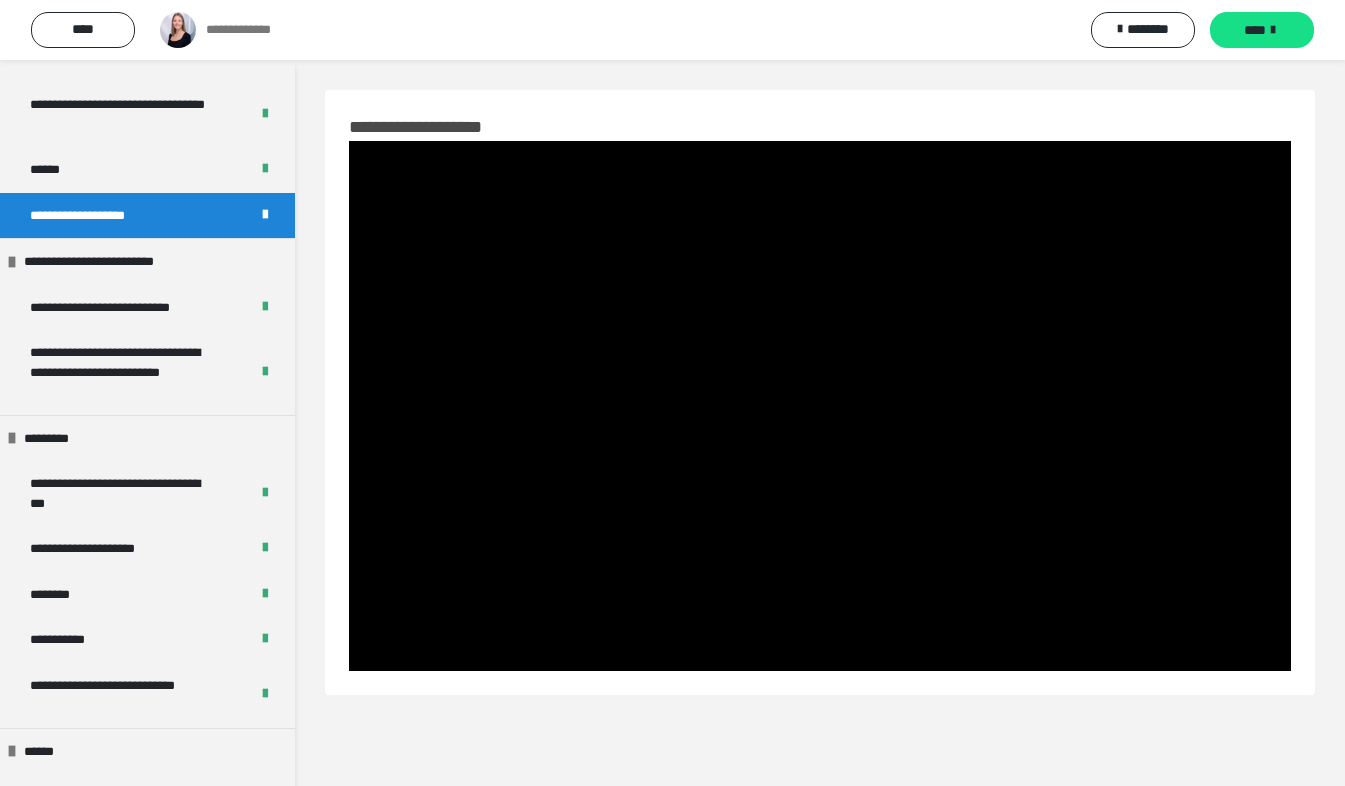 scroll, scrollTop: 923, scrollLeft: 0, axis: vertical 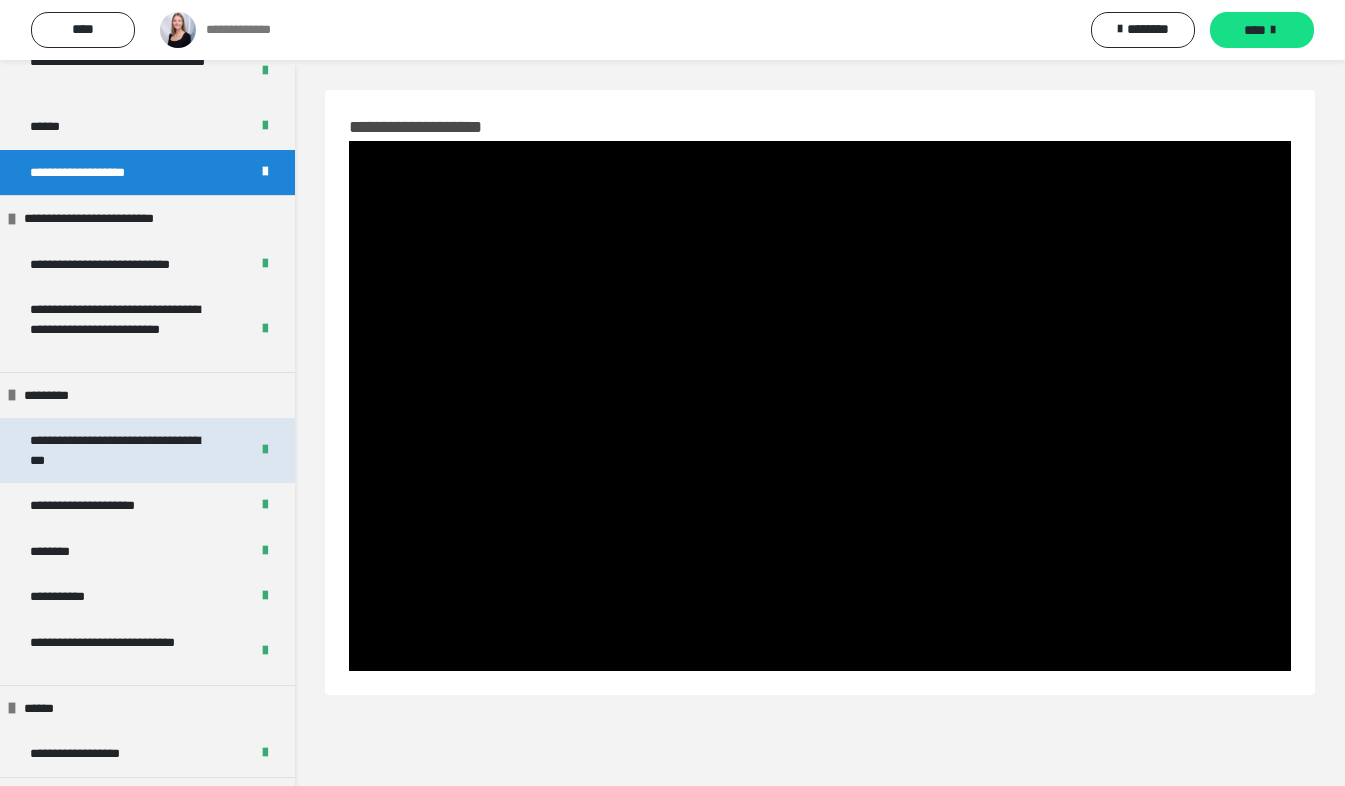 click on "**********" at bounding box center (147, 450) 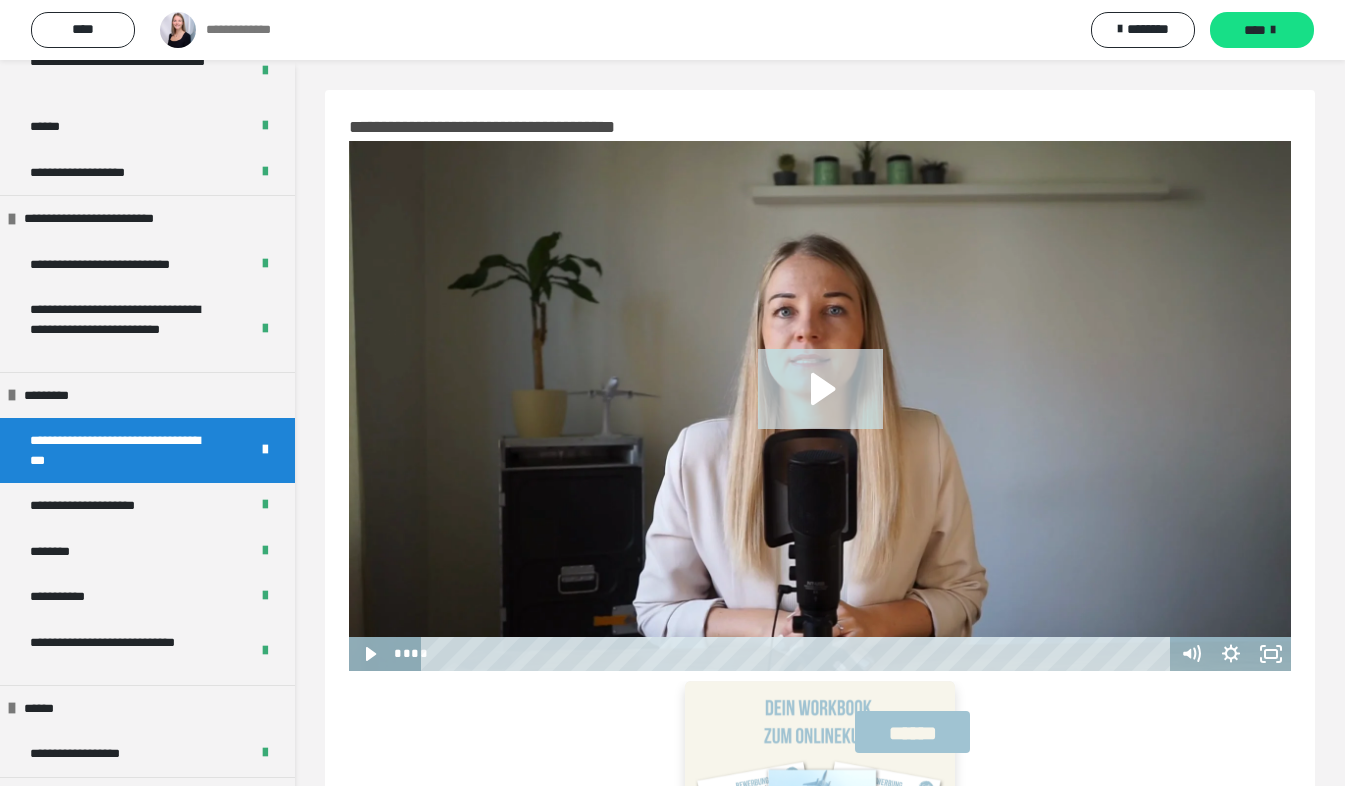 click 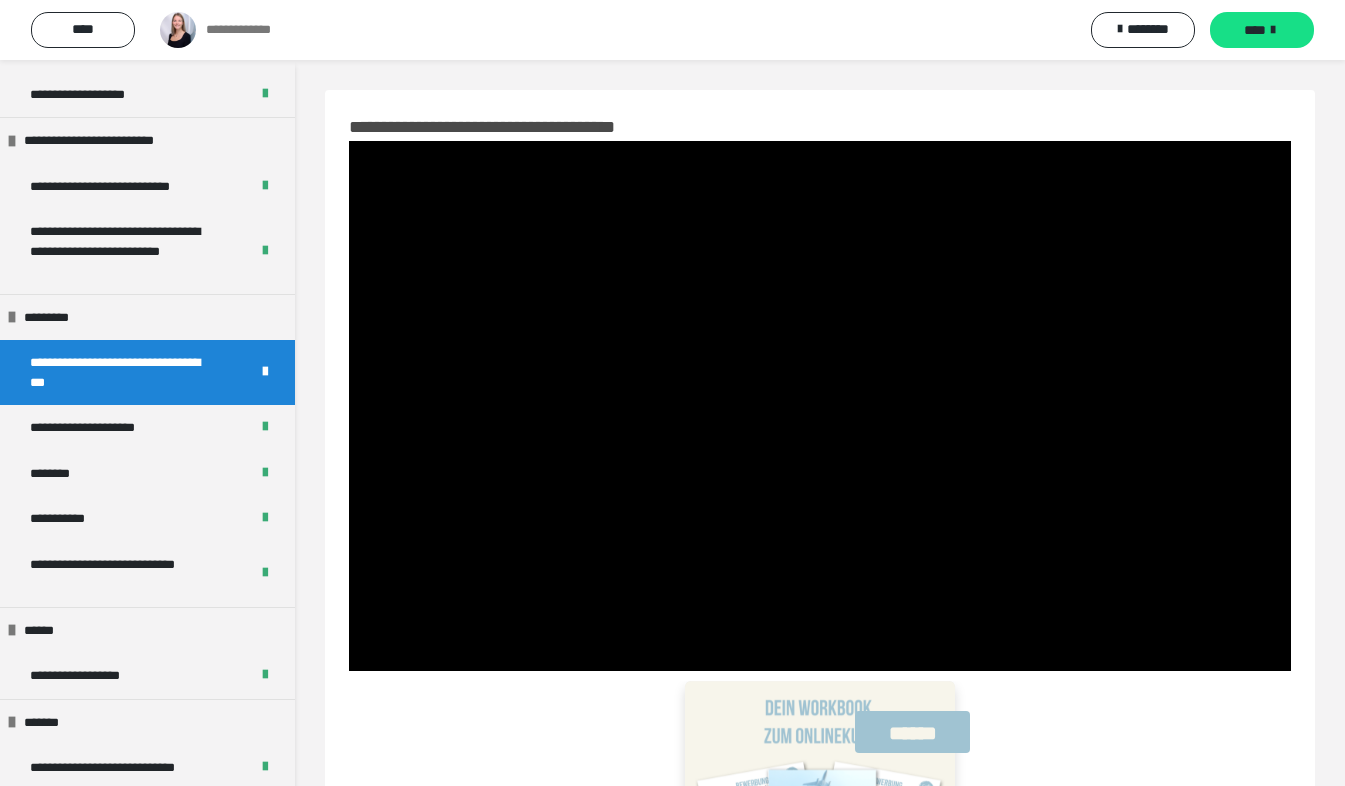 scroll, scrollTop: 1000, scrollLeft: 0, axis: vertical 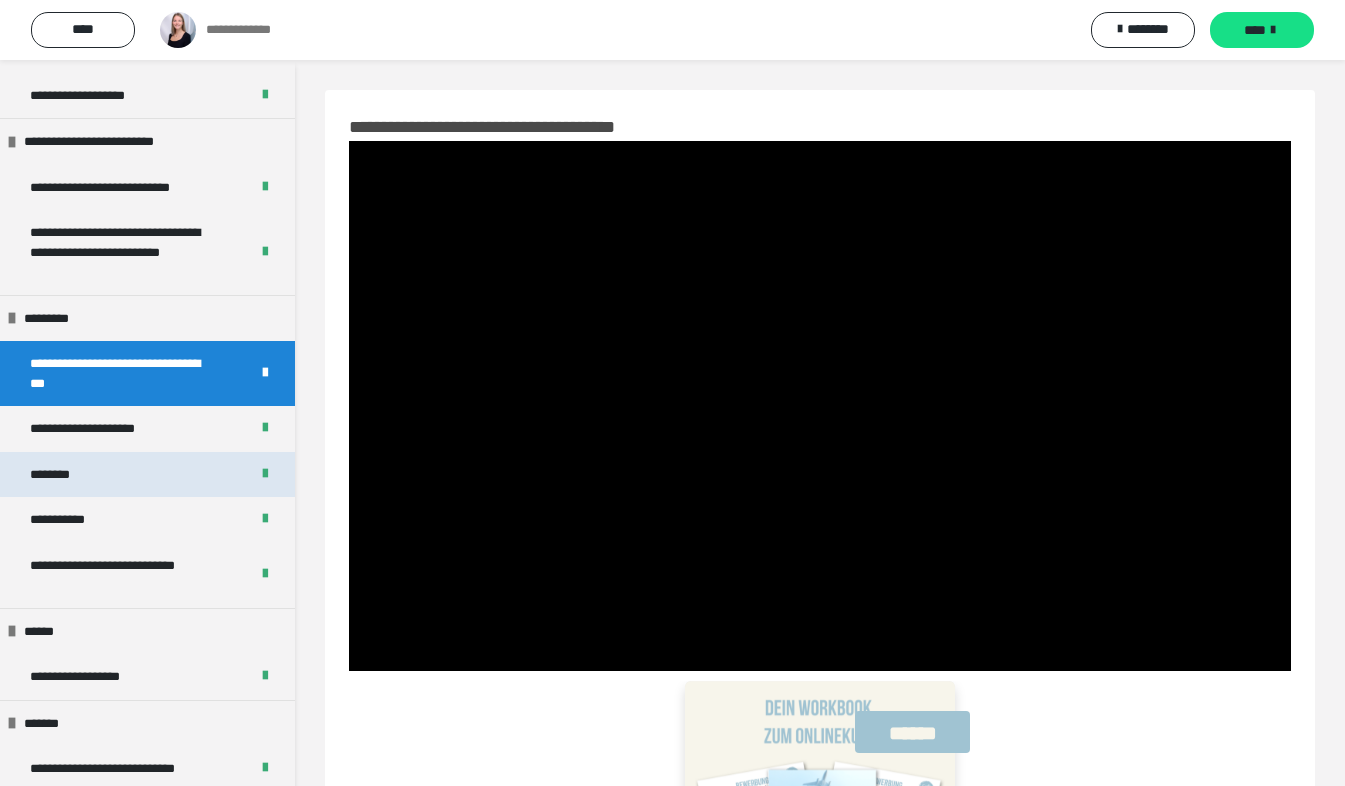 click on "********" at bounding box center (58, 475) 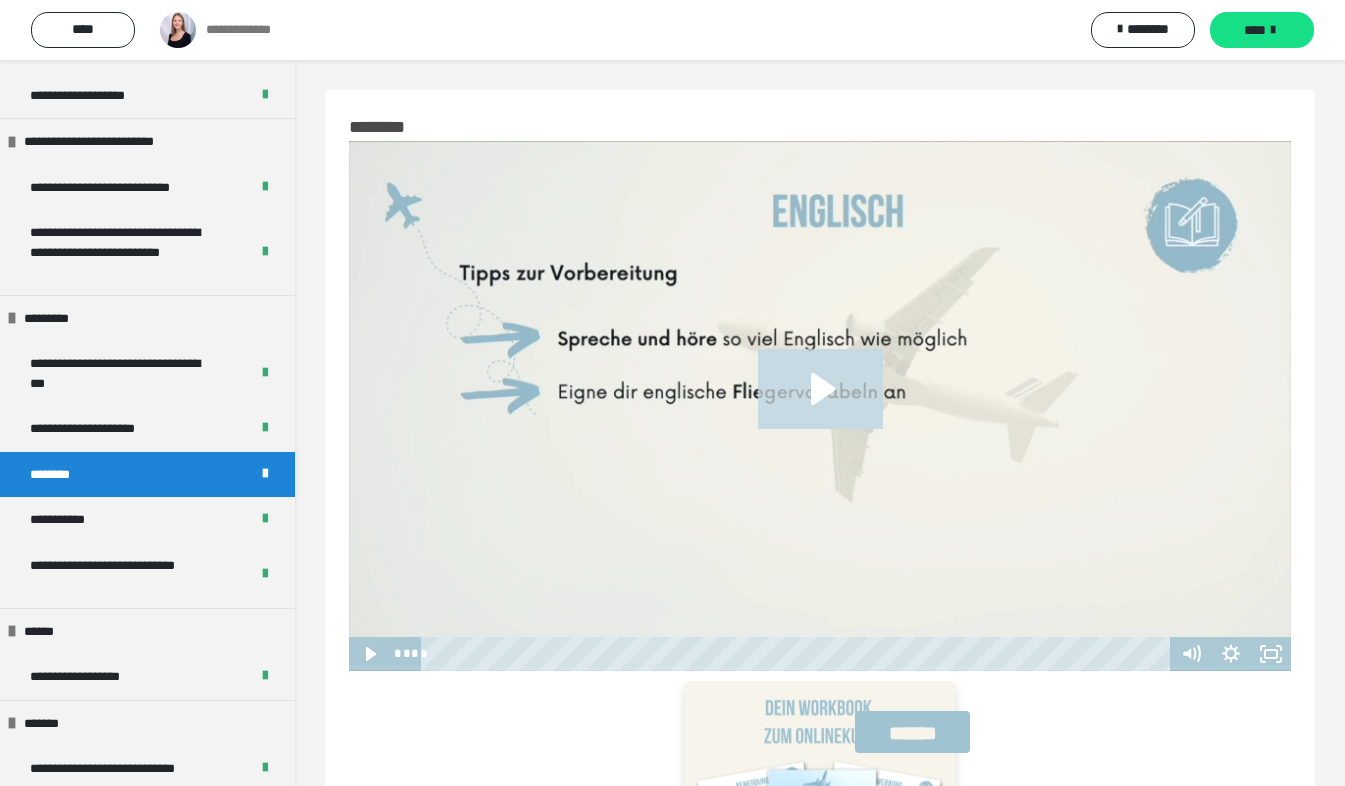 click 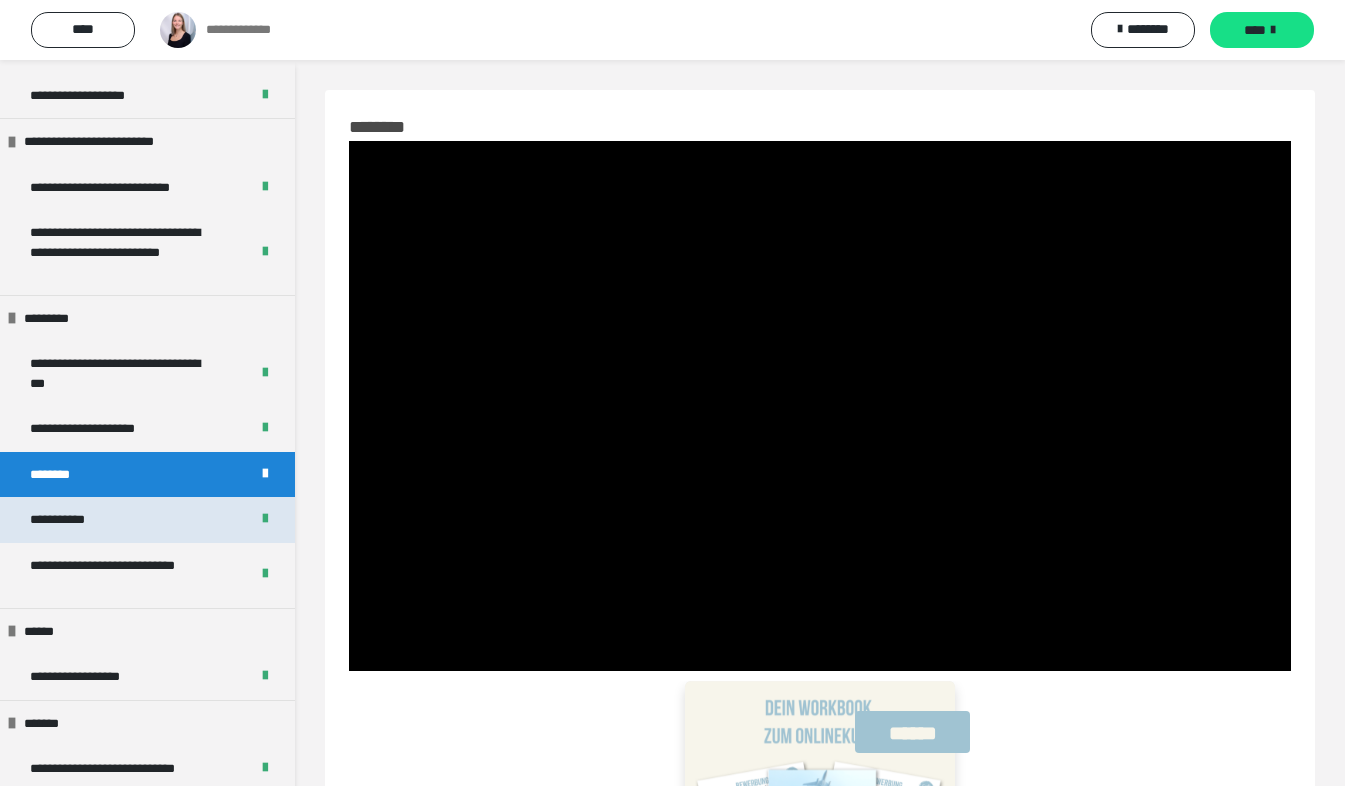 click on "**********" at bounding box center [67, 520] 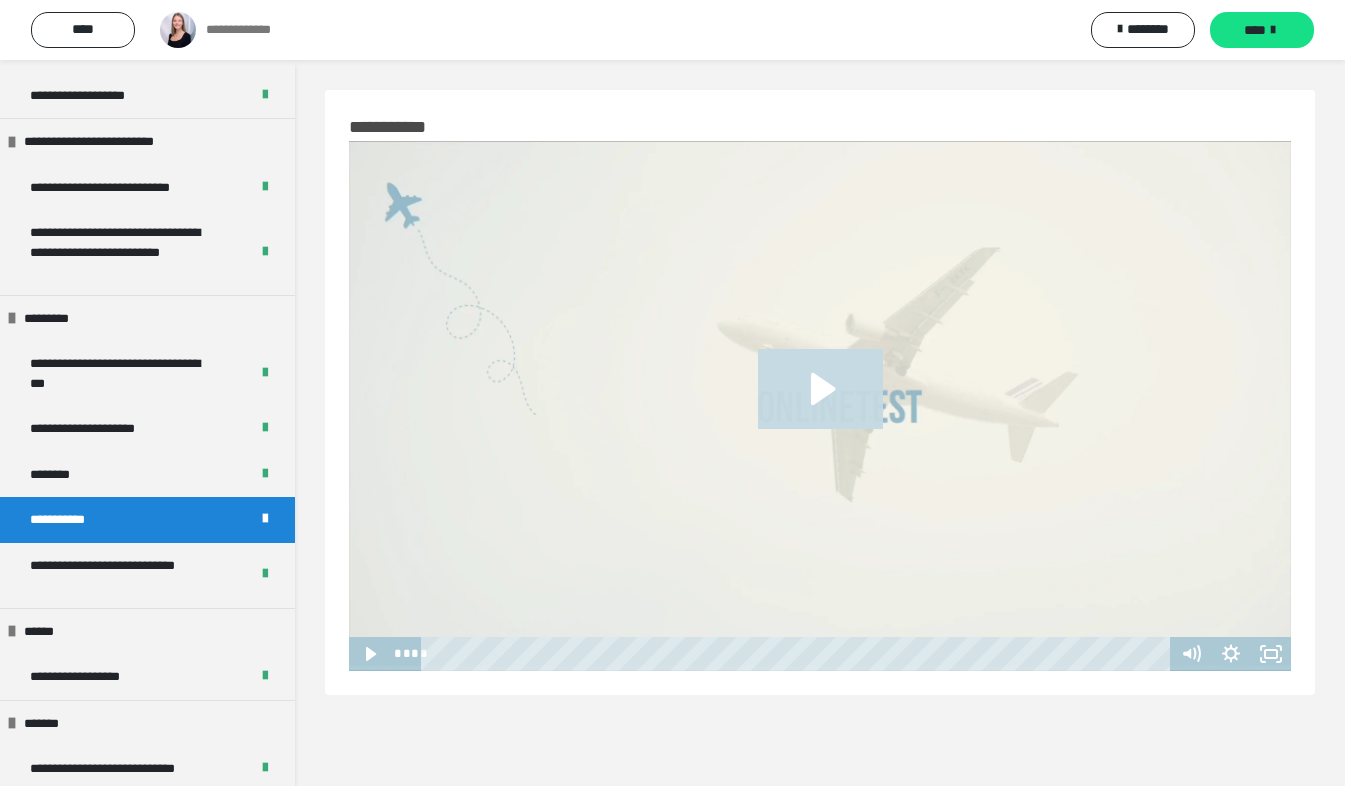 click 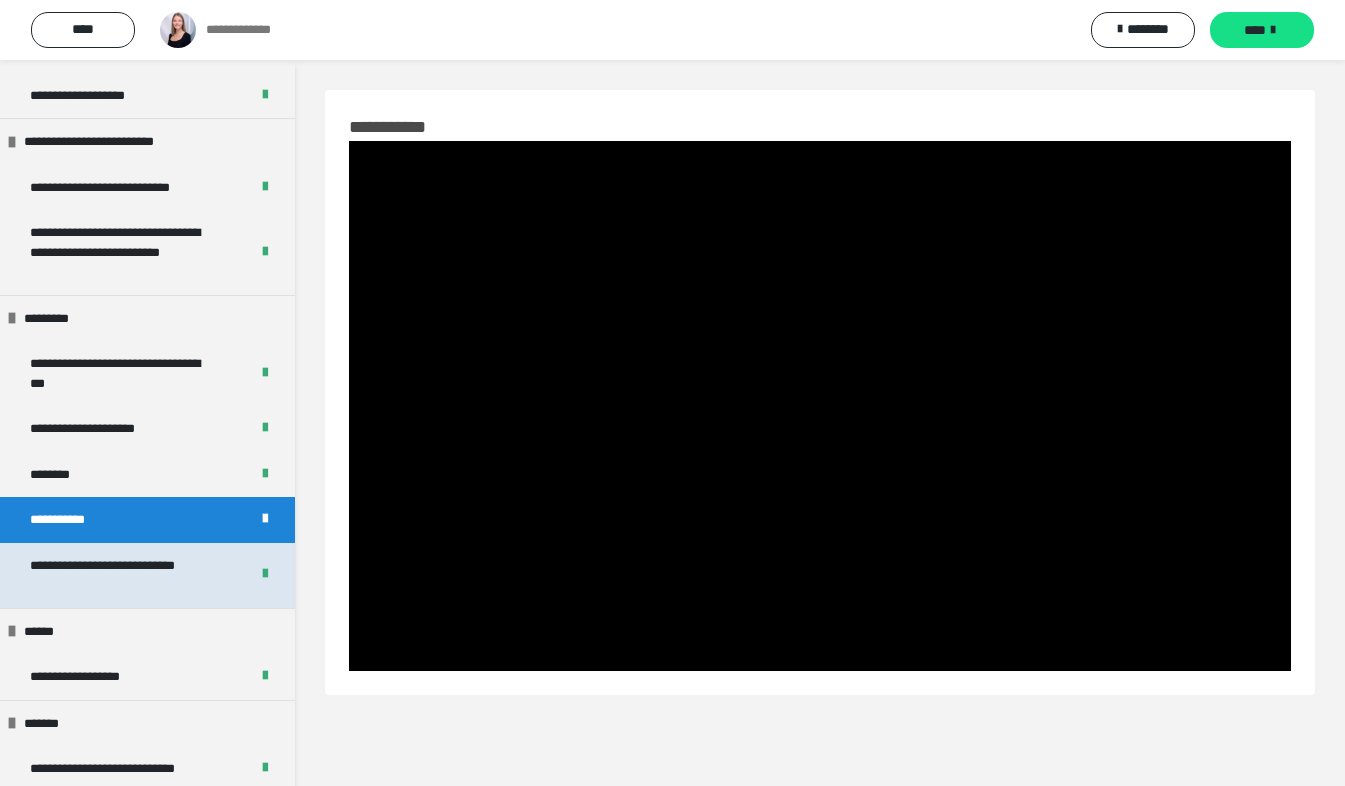 click on "**********" at bounding box center (124, 575) 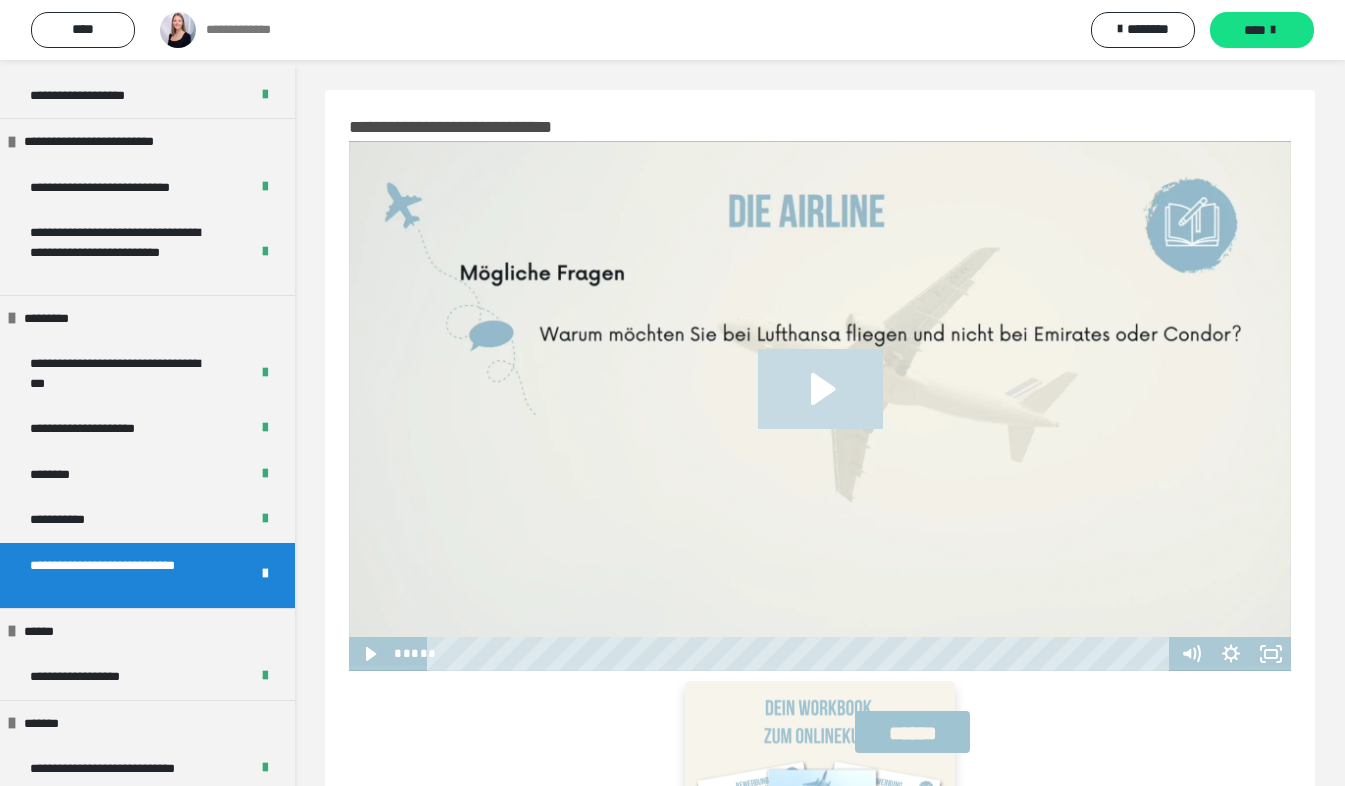click 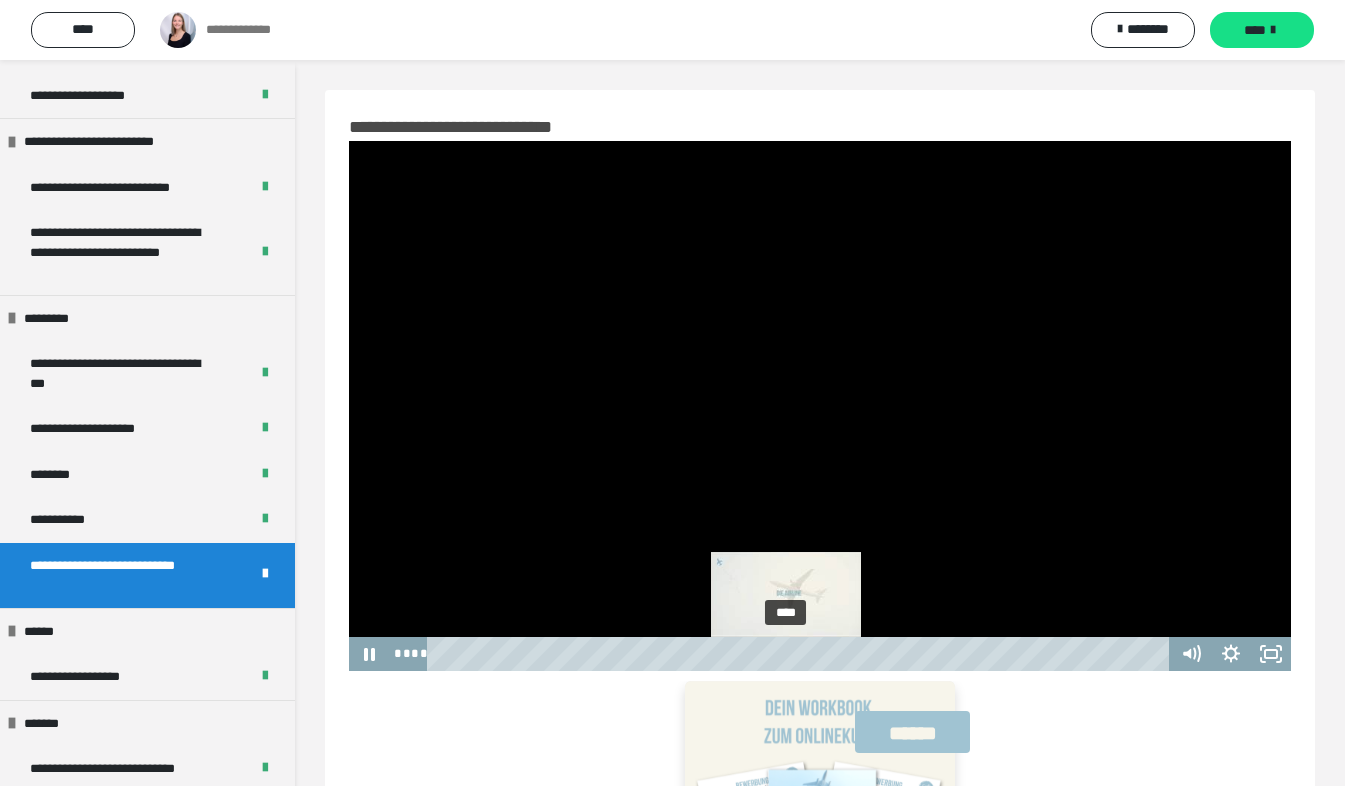 click on "****" at bounding box center (801, 654) 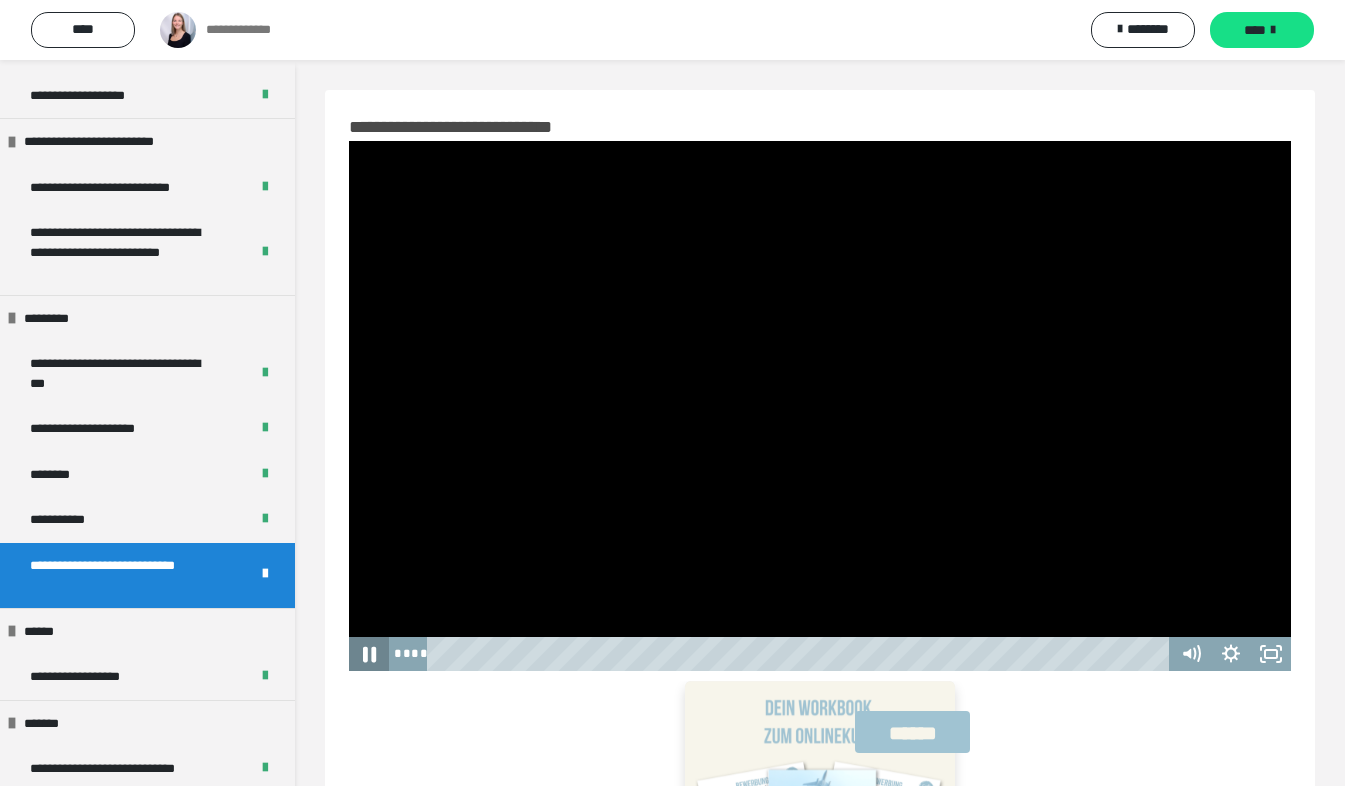 click 